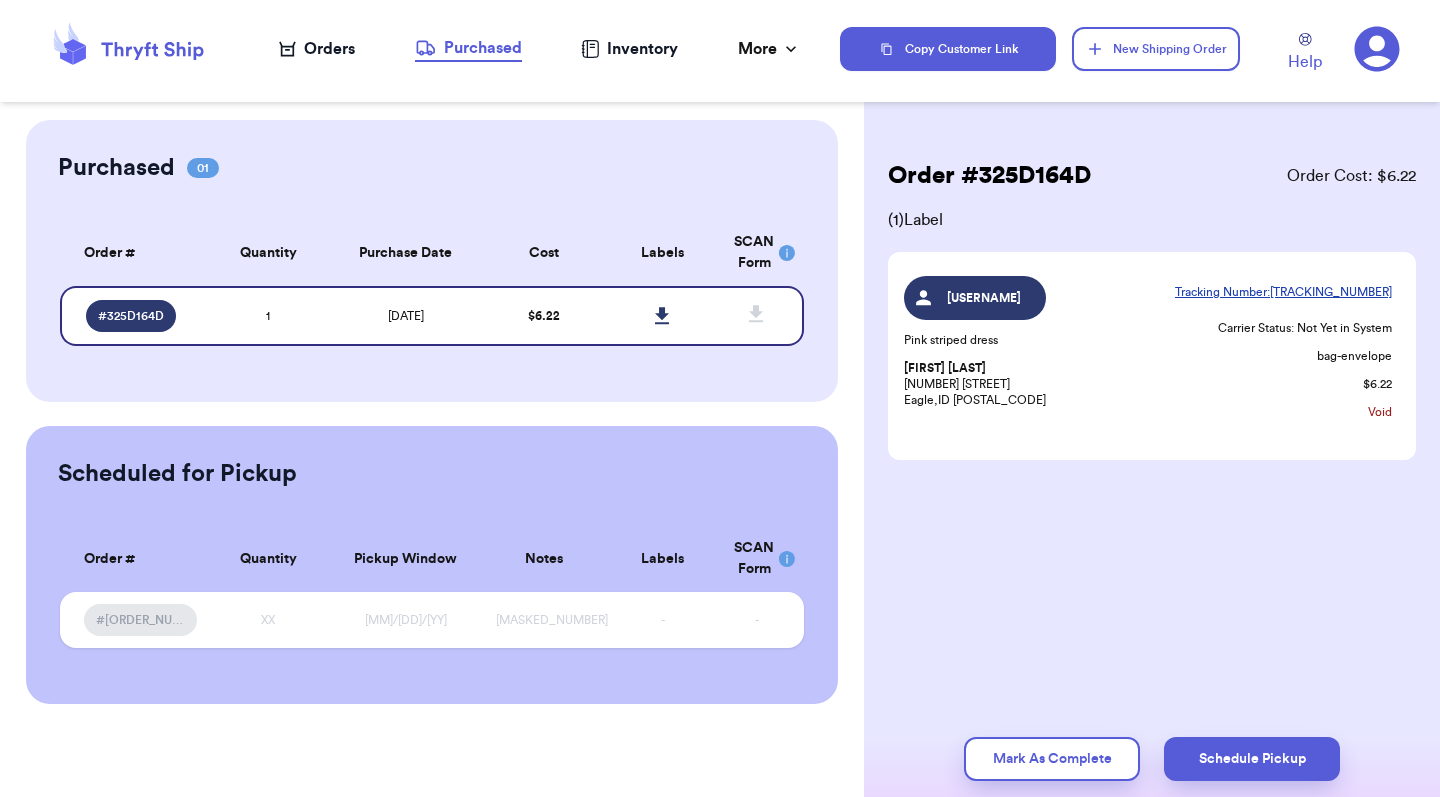 scroll, scrollTop: 0, scrollLeft: 0, axis: both 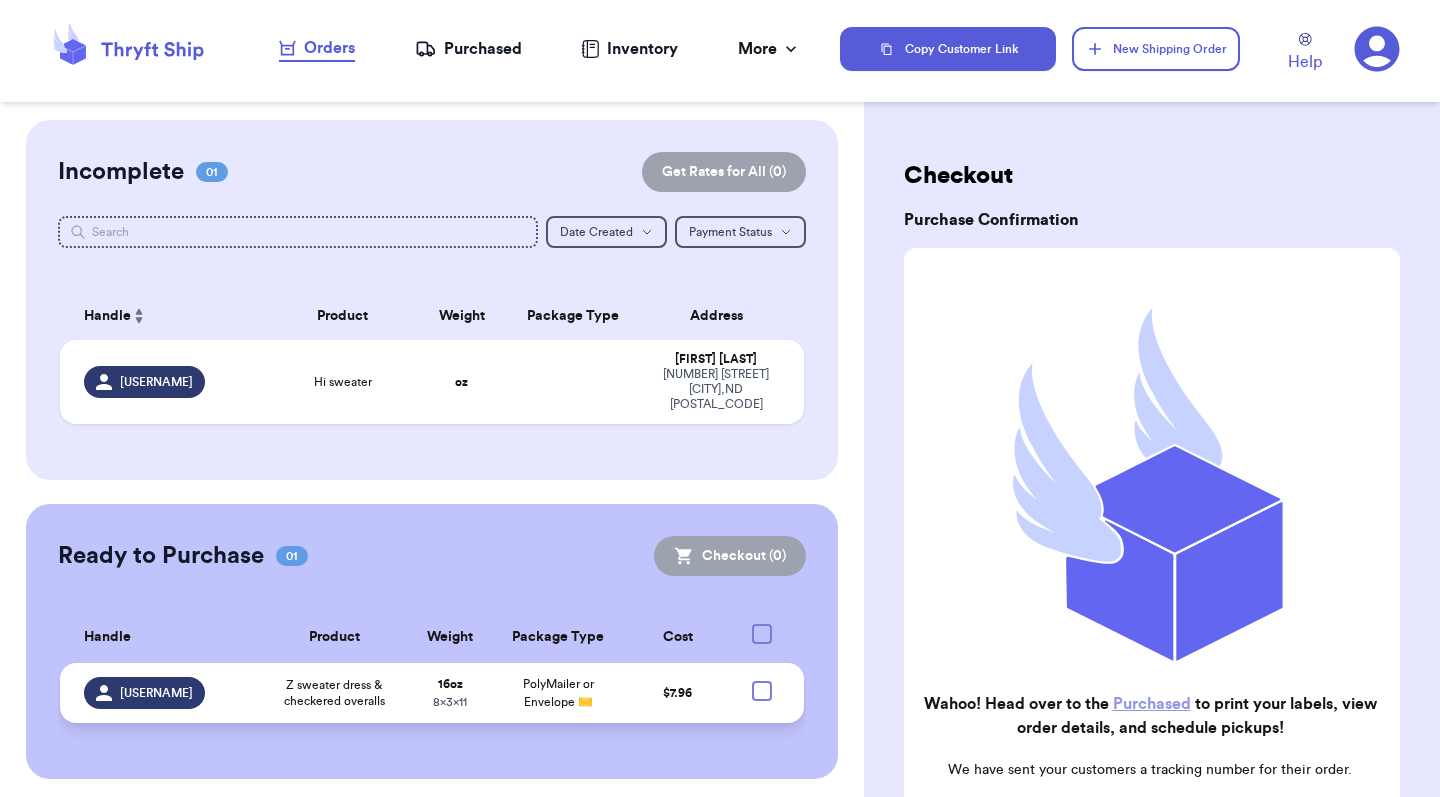 click on "Z sweater dress & checkered overalls" at bounding box center [334, 693] 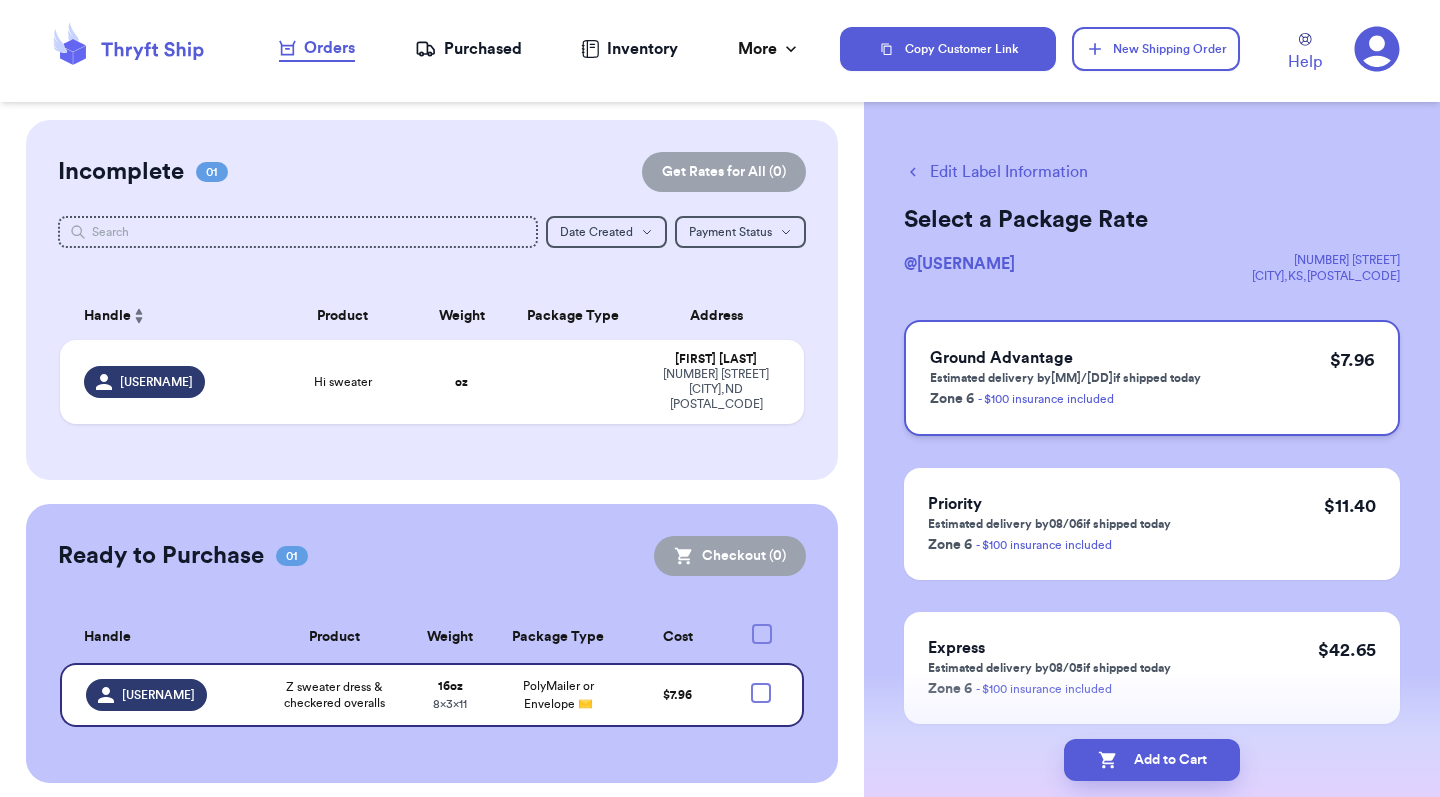click on "- $100 insurance included" at bounding box center (1046, 399) 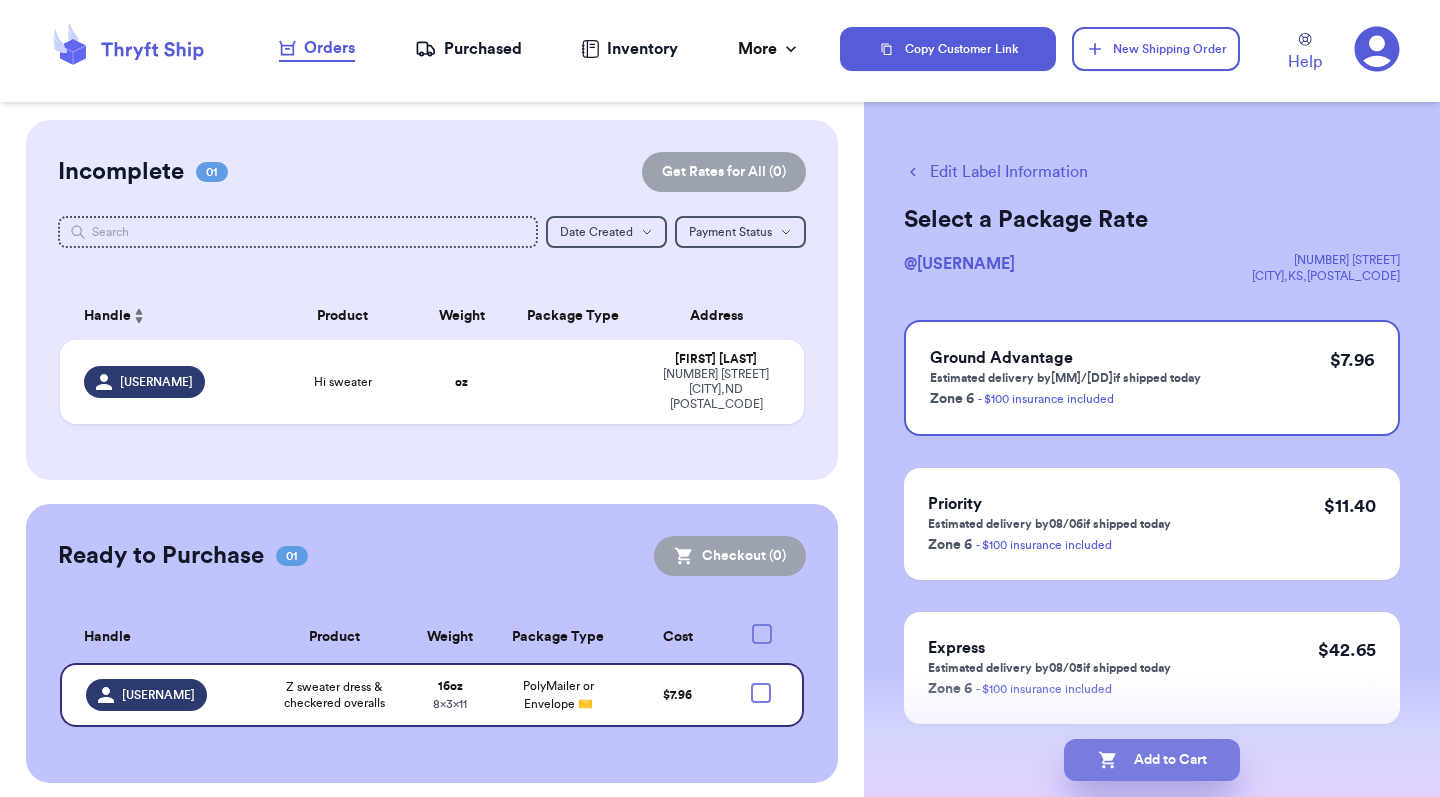 click on "Add to Cart" at bounding box center [1152, 760] 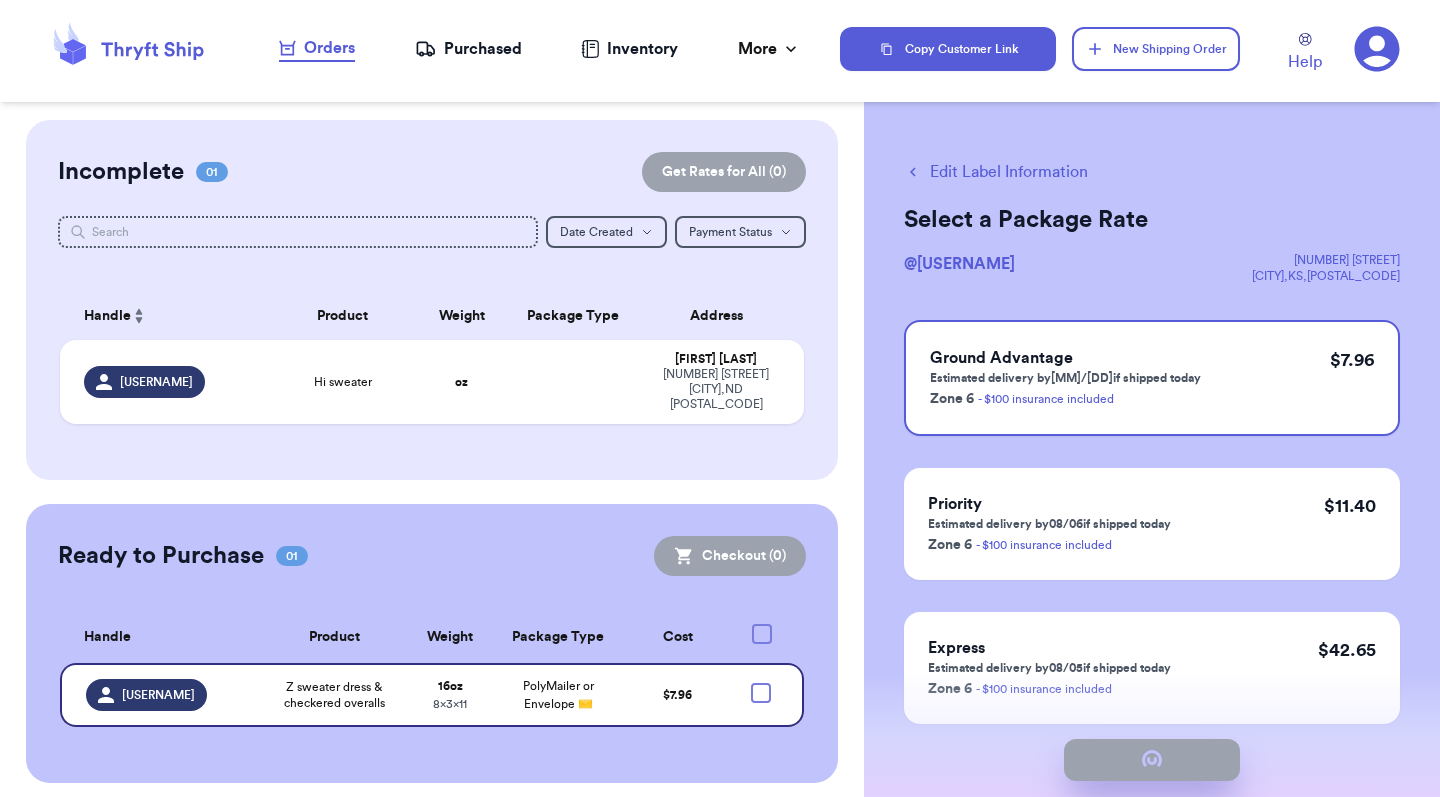 checkbox on "true" 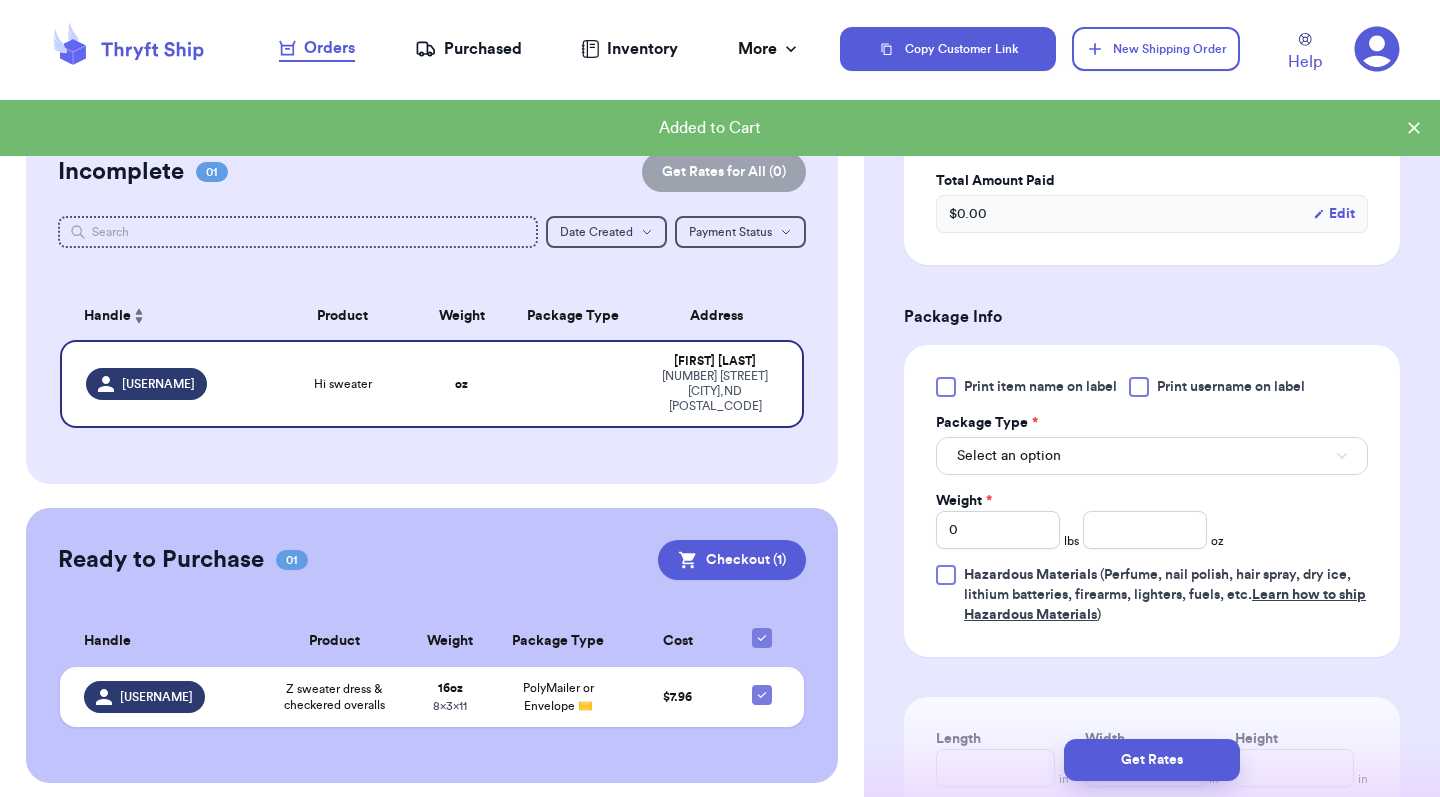 scroll, scrollTop: 623, scrollLeft: 0, axis: vertical 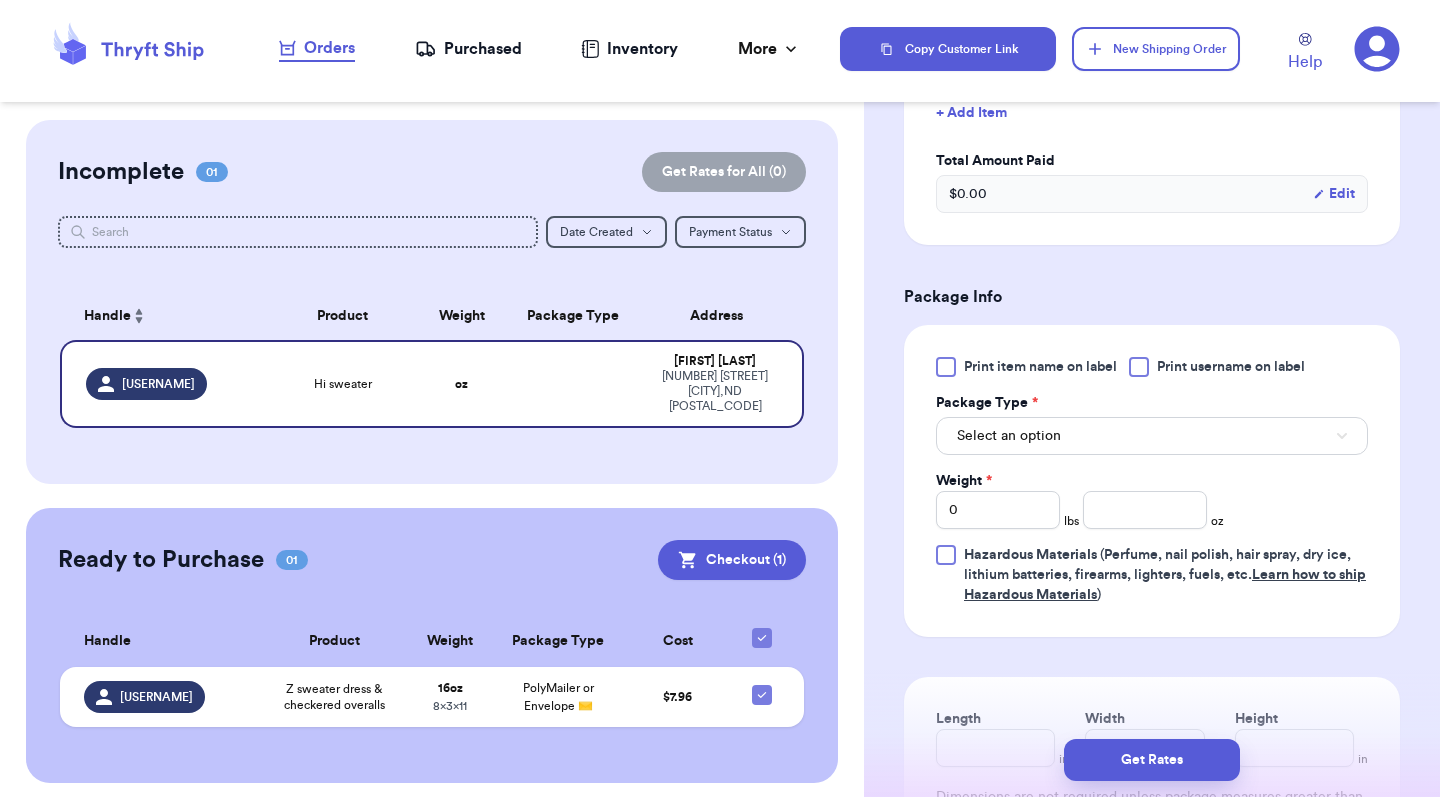 click on "Select an option" at bounding box center [1009, 436] 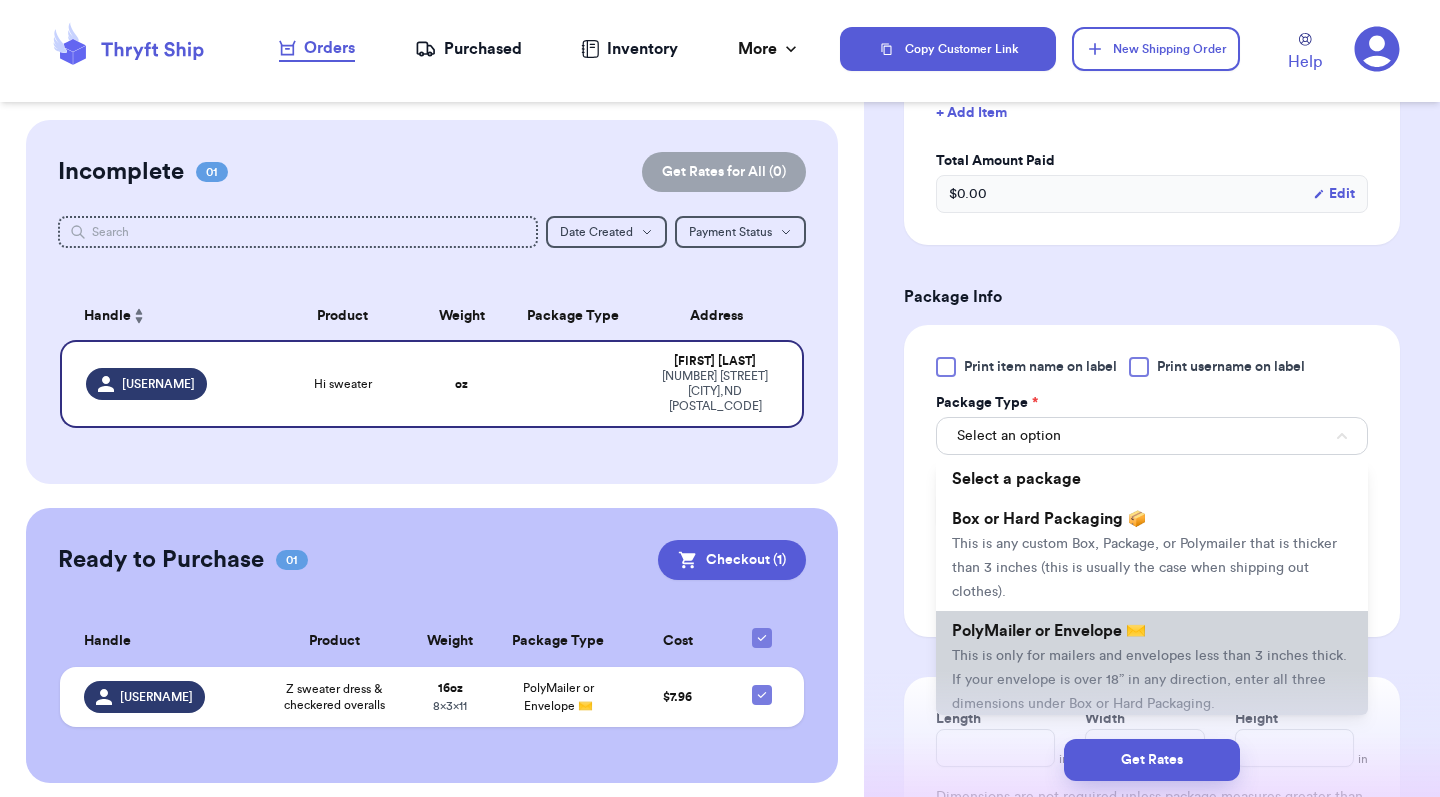 click on "This is only for mailers and envelopes less than 3 inches thick. If your envelope is over 18” in any direction, enter all three dimensions under Box or Hard Packaging." at bounding box center [1149, 680] 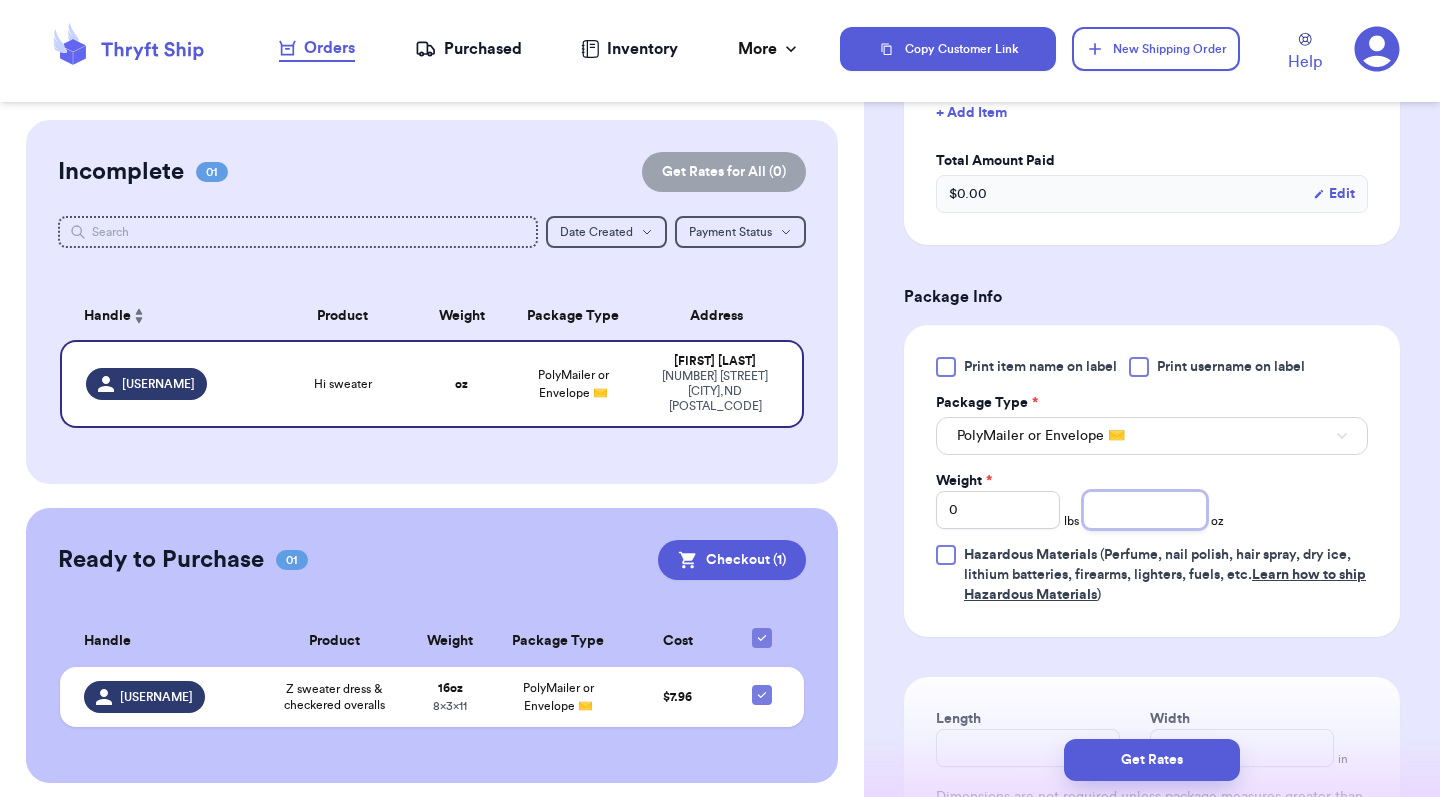 click at bounding box center [1145, 510] 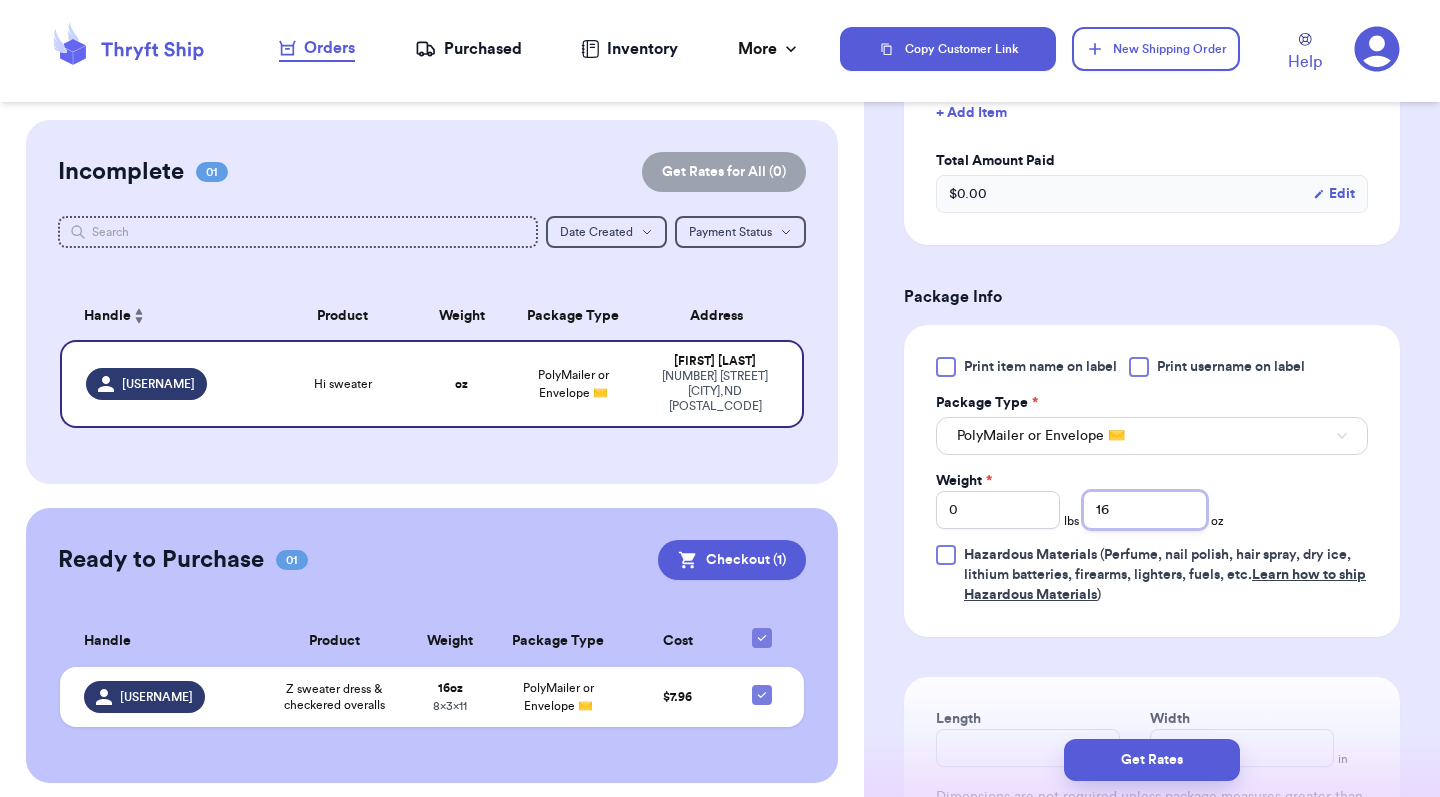 type on "16" 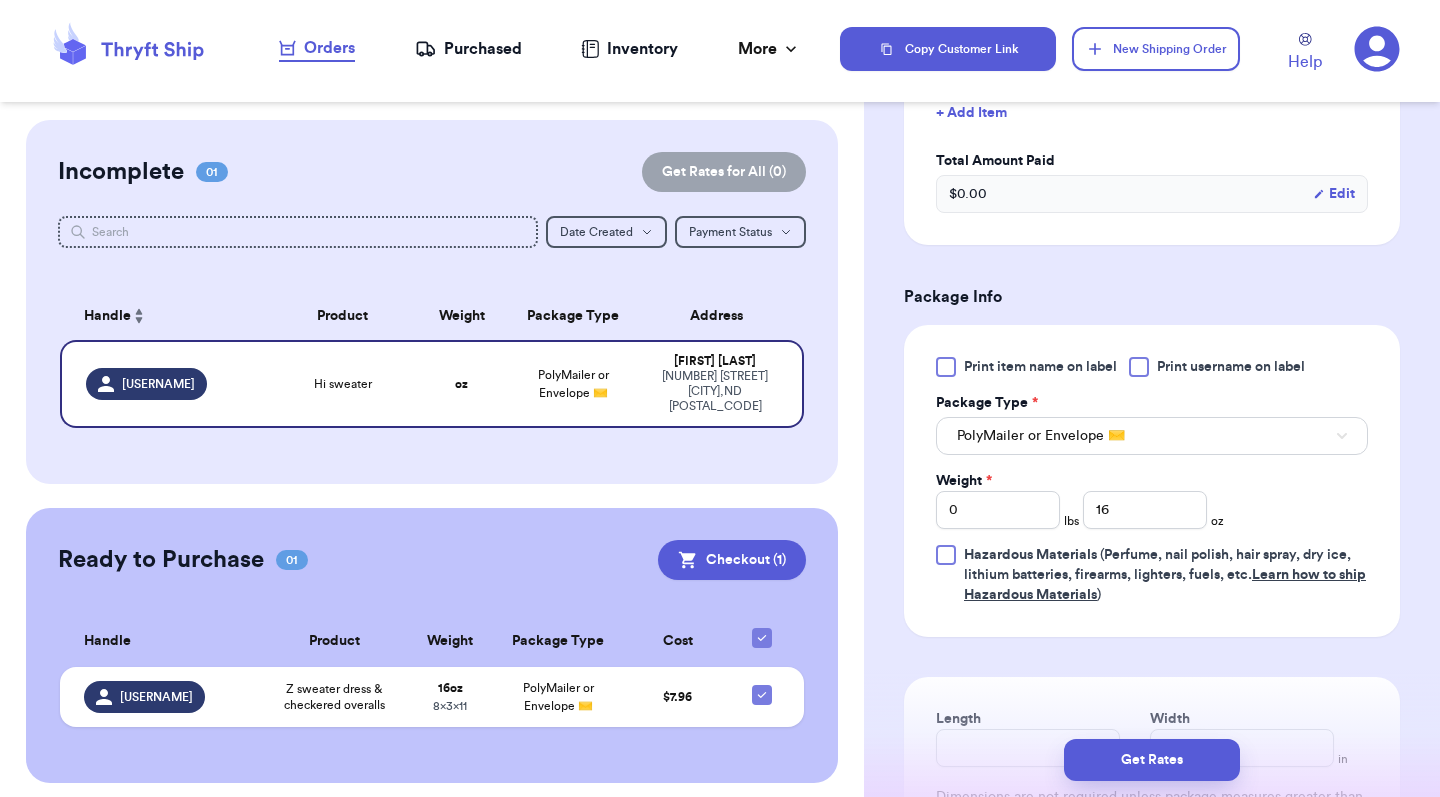 click on "Print item name on label Print username on label Package Type * PolyMailer or Envelope ✉️ Weight * 0 lbs 16 oz Hazardous Materials (Perfume, nail polish, hair spray, dry ice, lithium batteries, firearms, lighters, fuels, etc. Learn how to ship Hazardous Materials )" at bounding box center [1152, 481] 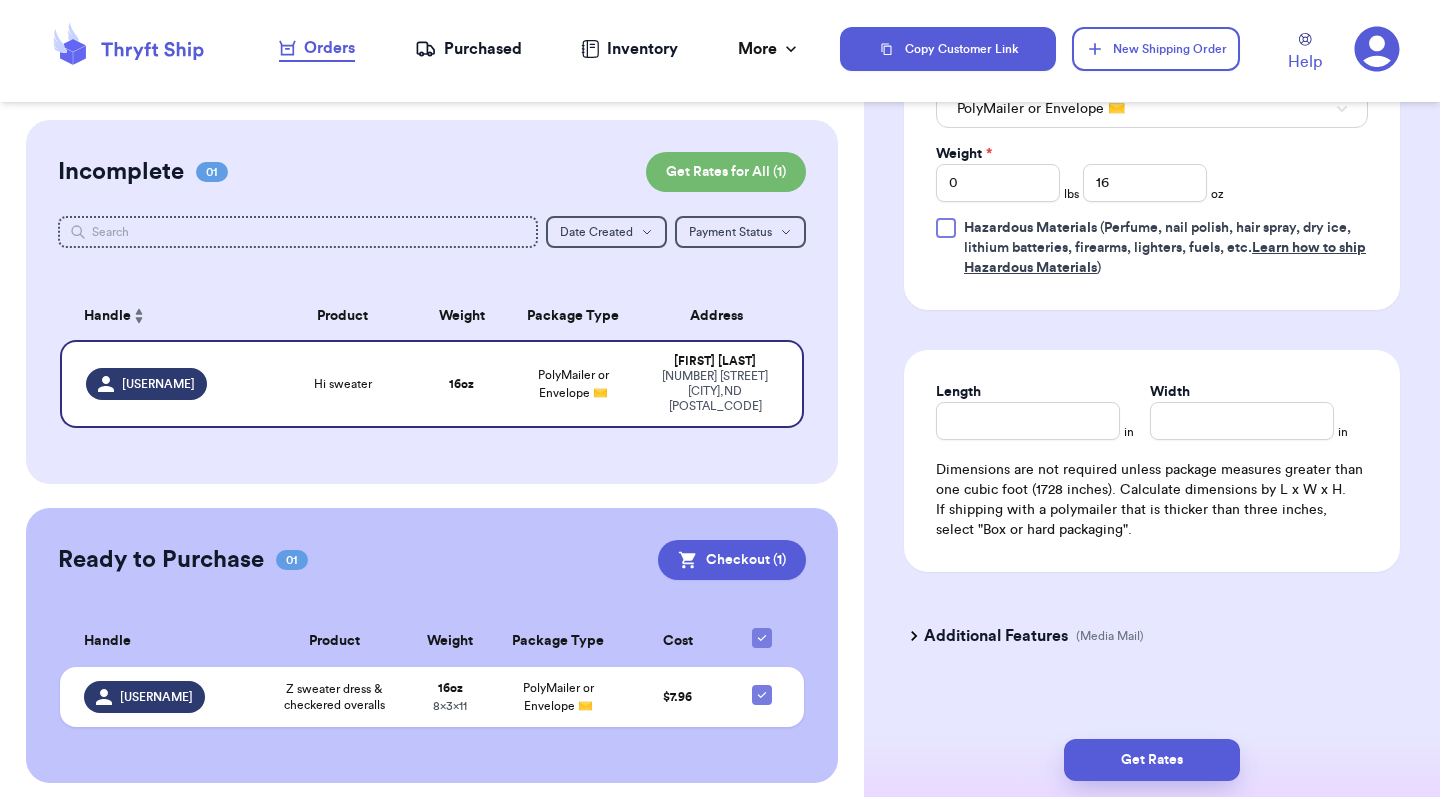 scroll, scrollTop: 949, scrollLeft: 0, axis: vertical 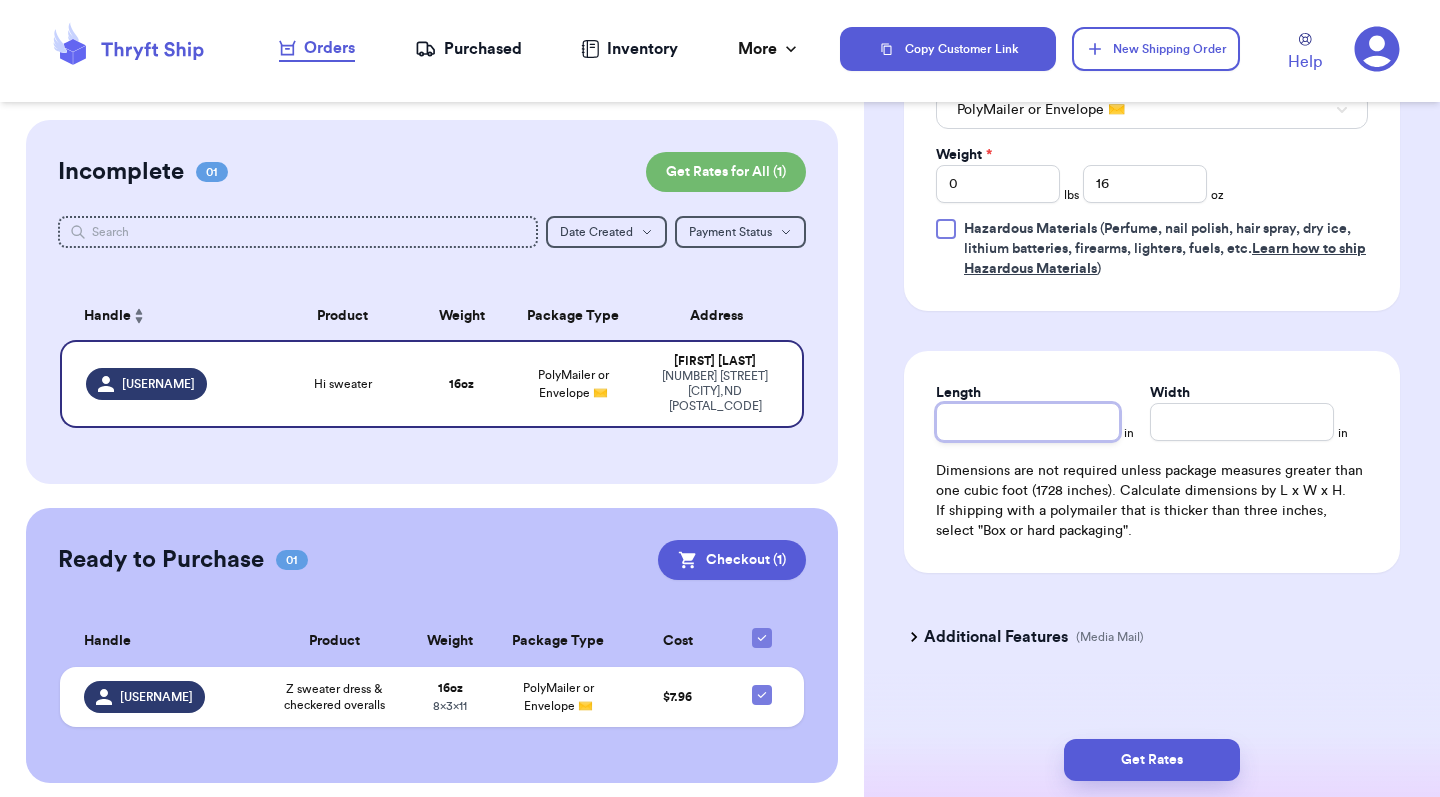 click on "Length" at bounding box center (1028, 422) 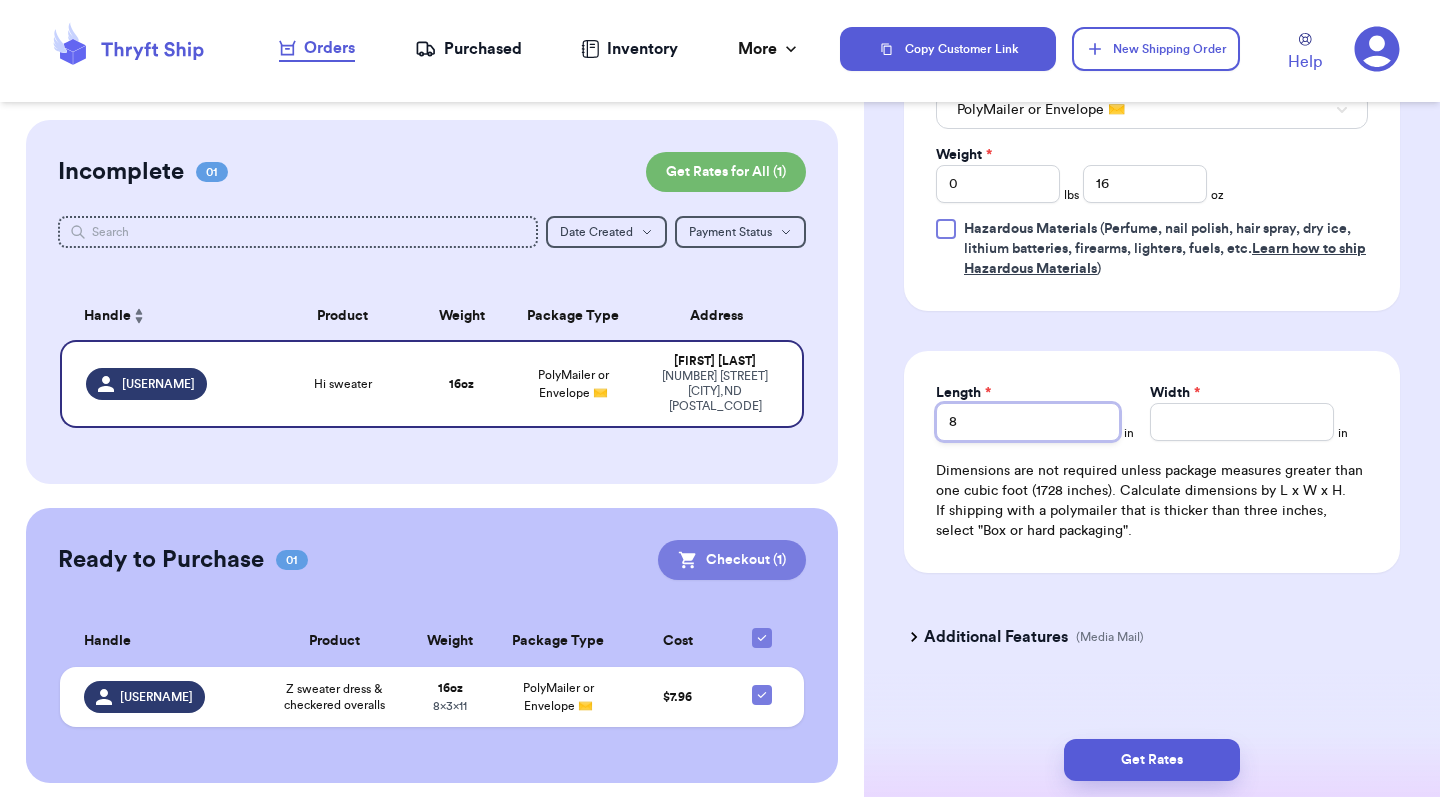 type on "8" 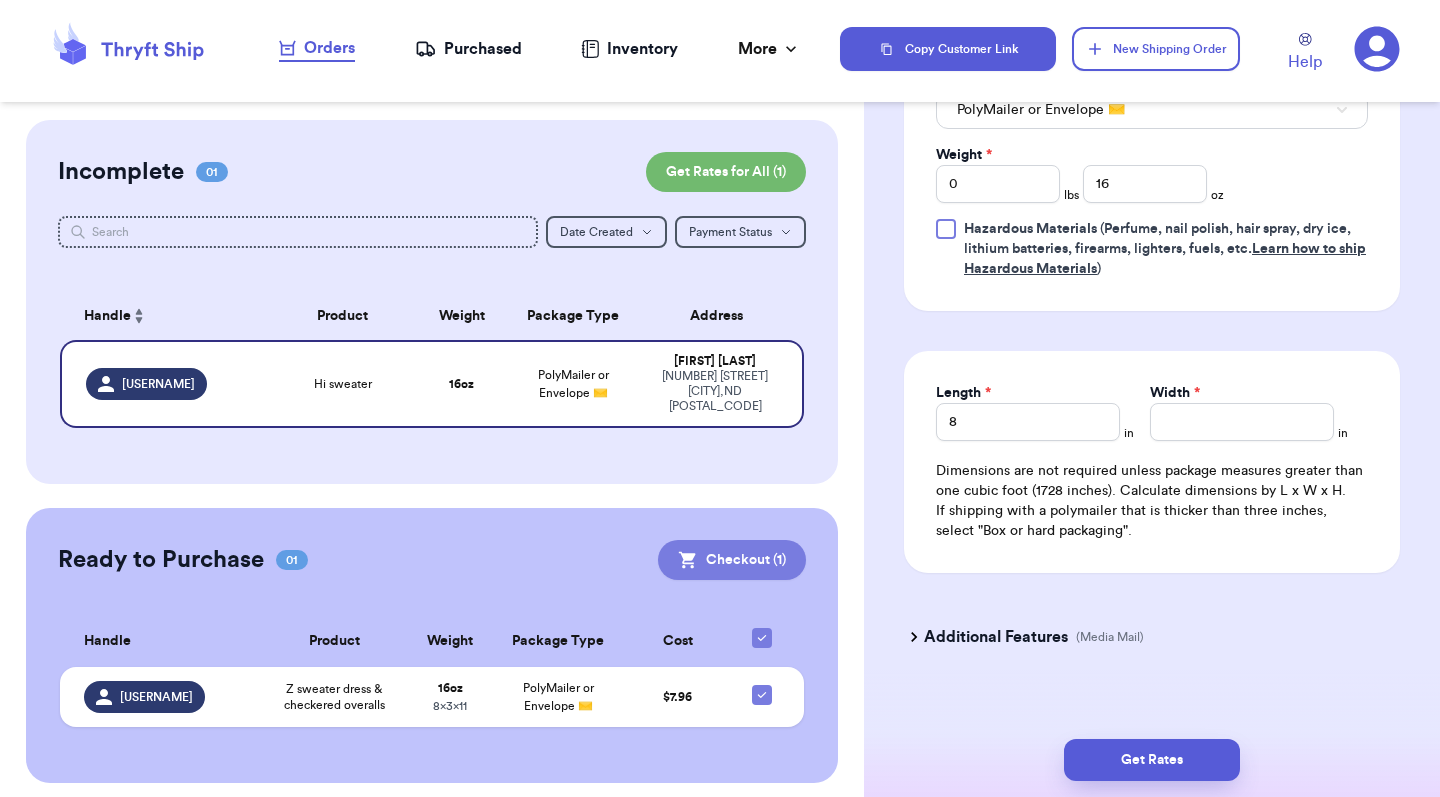 click on "Checkout ( 1 )" at bounding box center (732, 560) 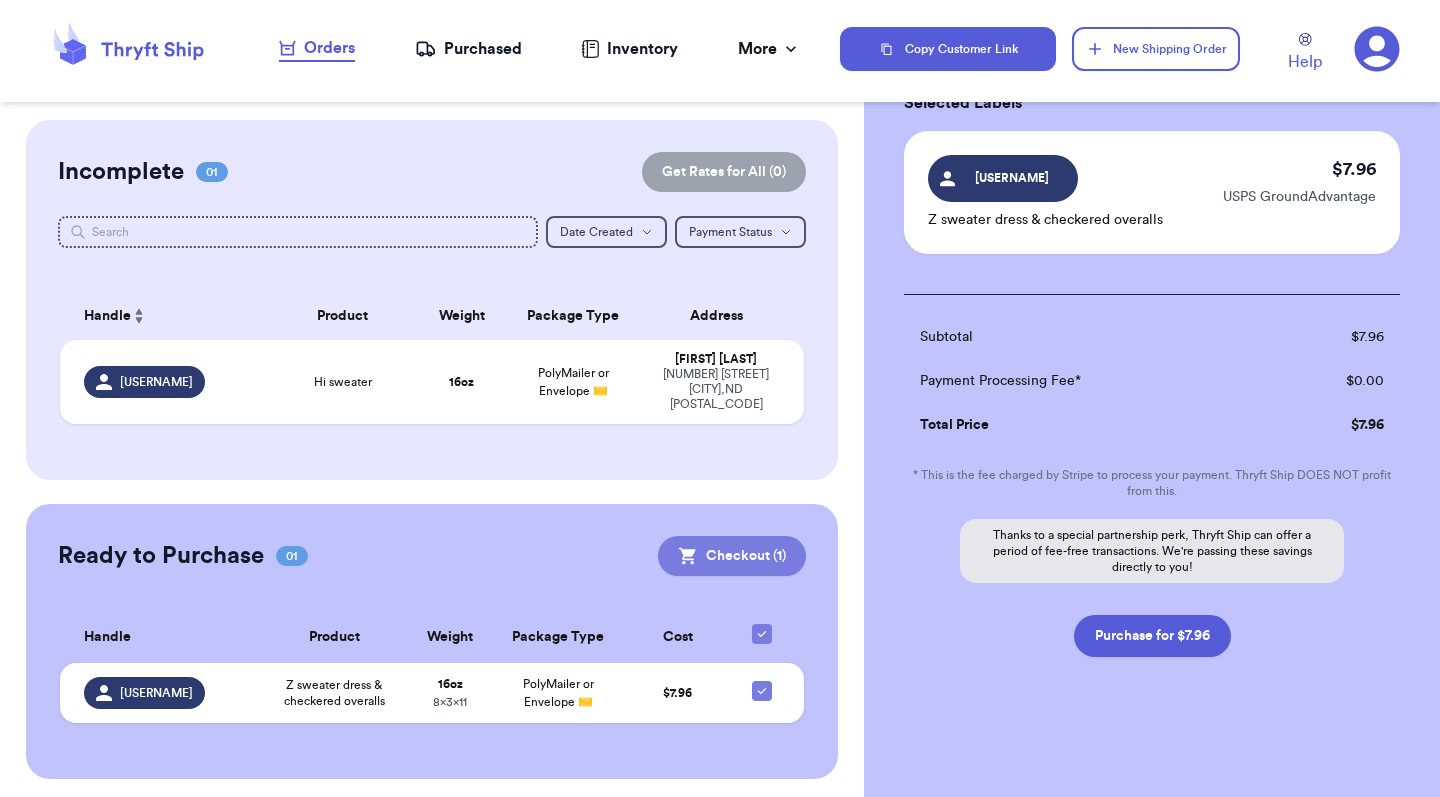 scroll, scrollTop: 117, scrollLeft: 0, axis: vertical 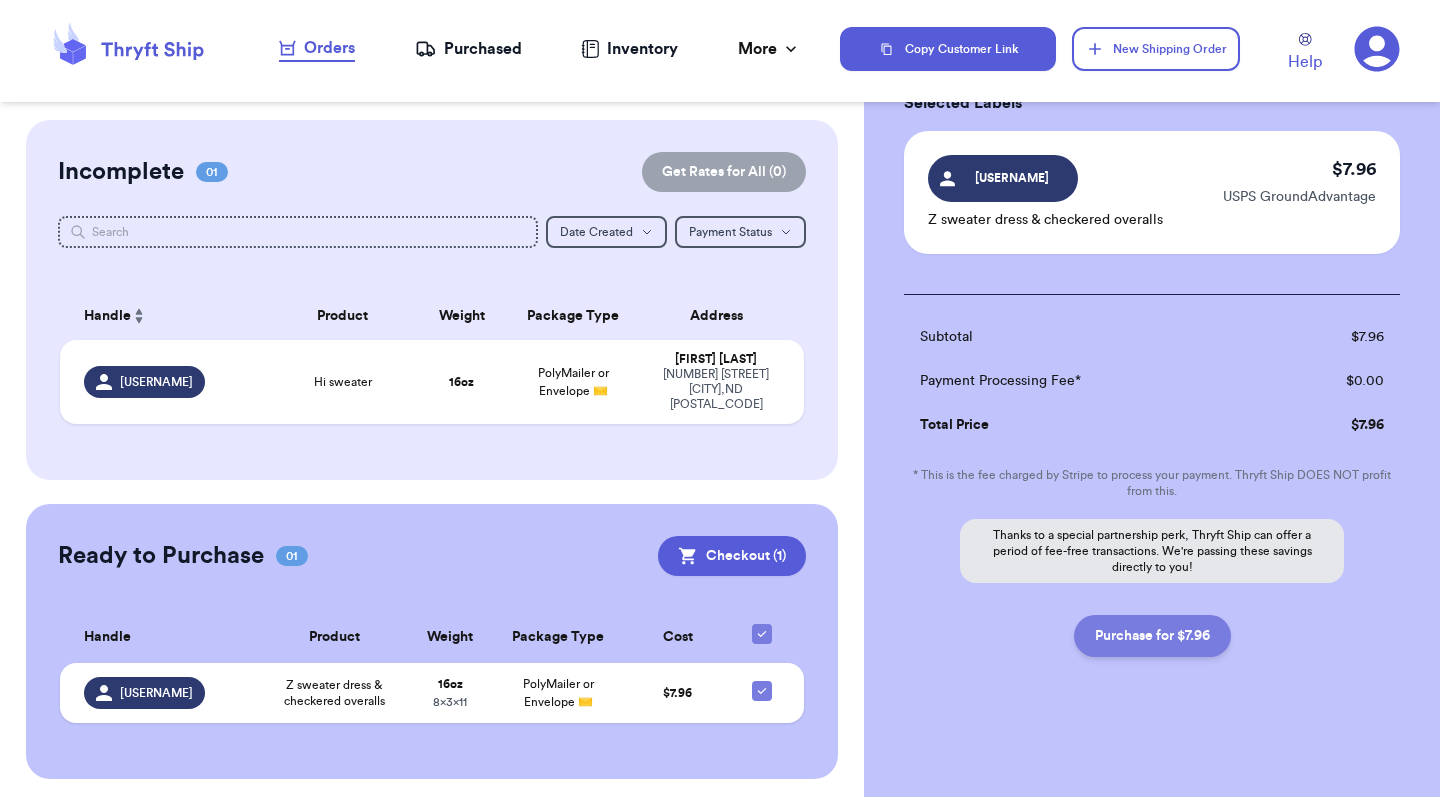 click on "Purchase for $7.96" at bounding box center (1152, 636) 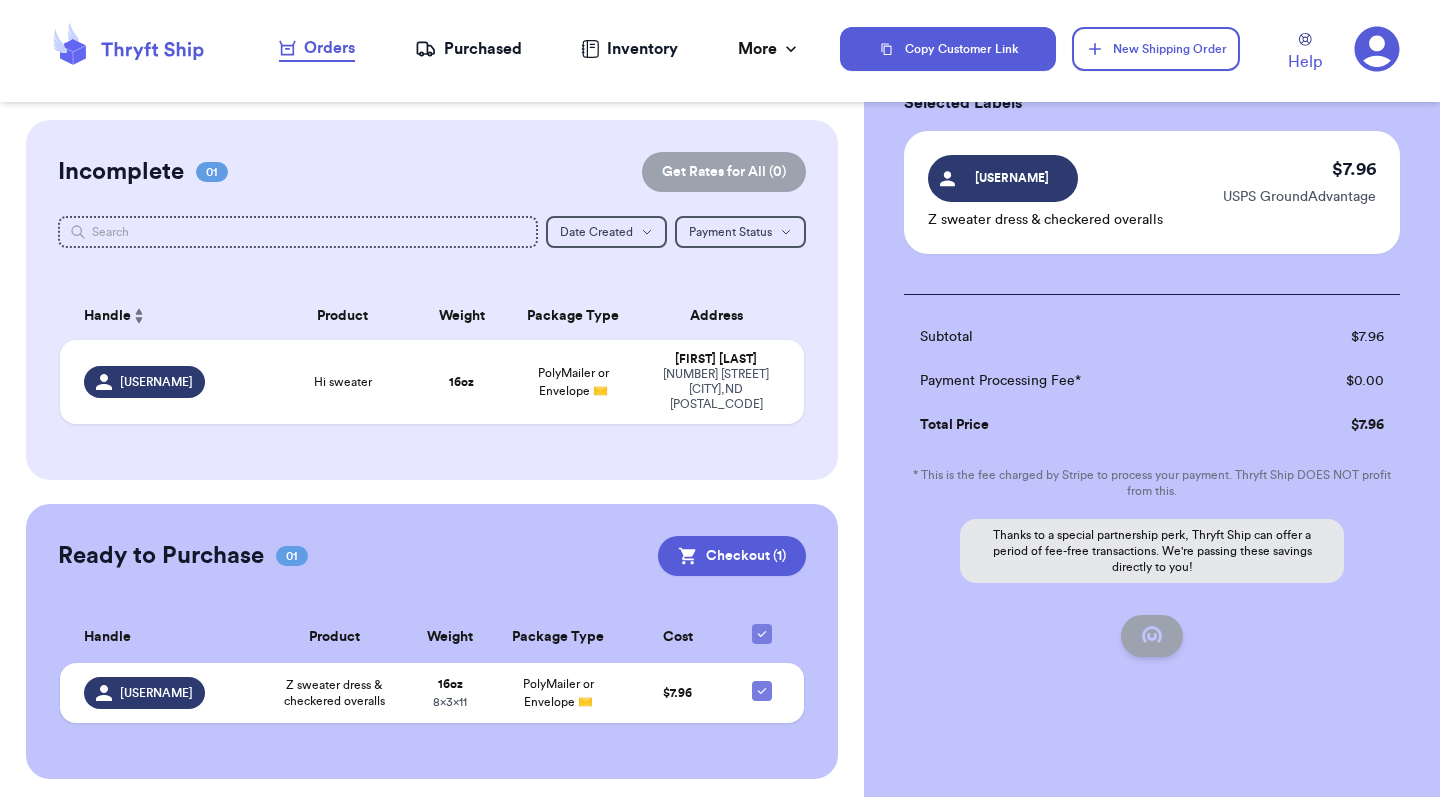 checkbox on "false" 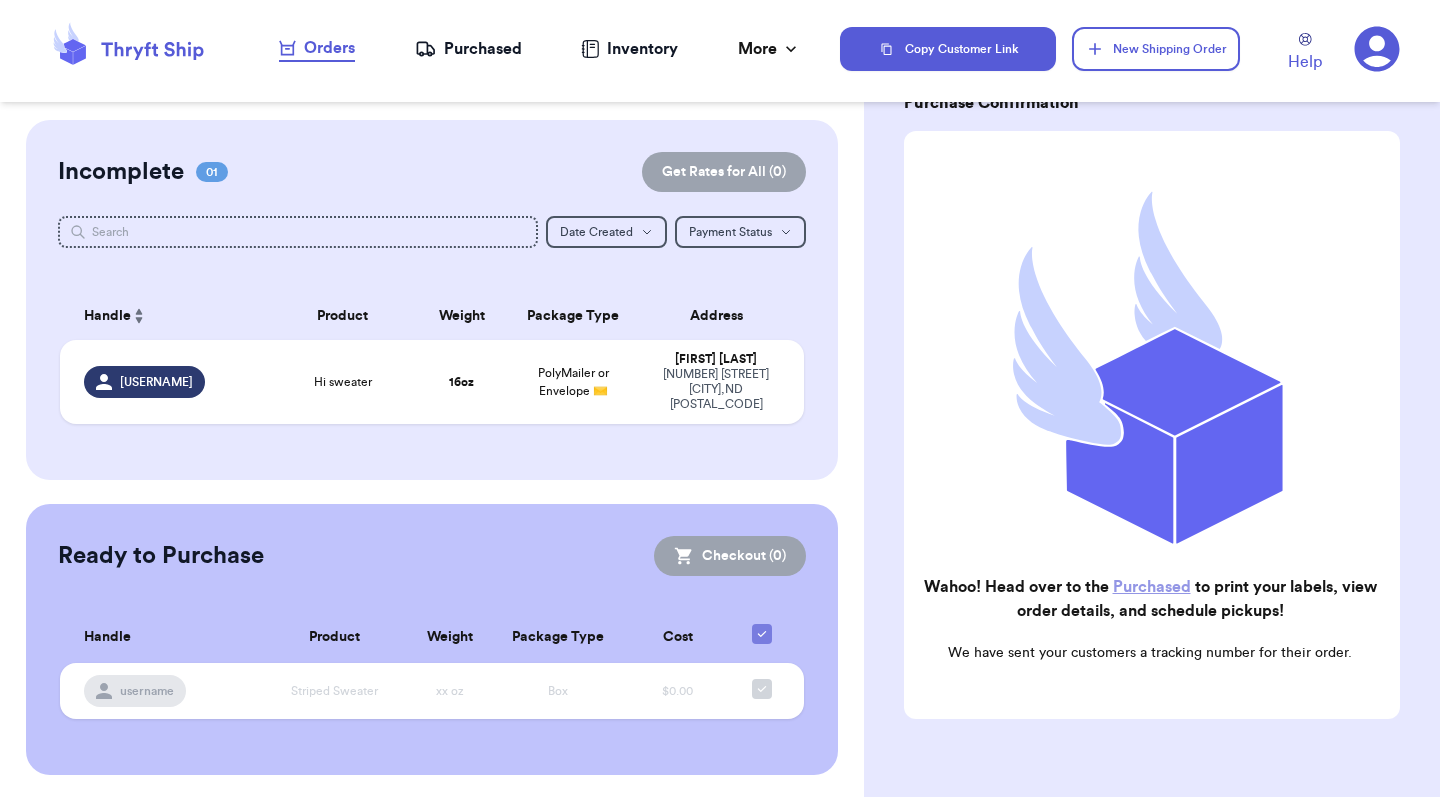 click on "Purchased" at bounding box center [468, 49] 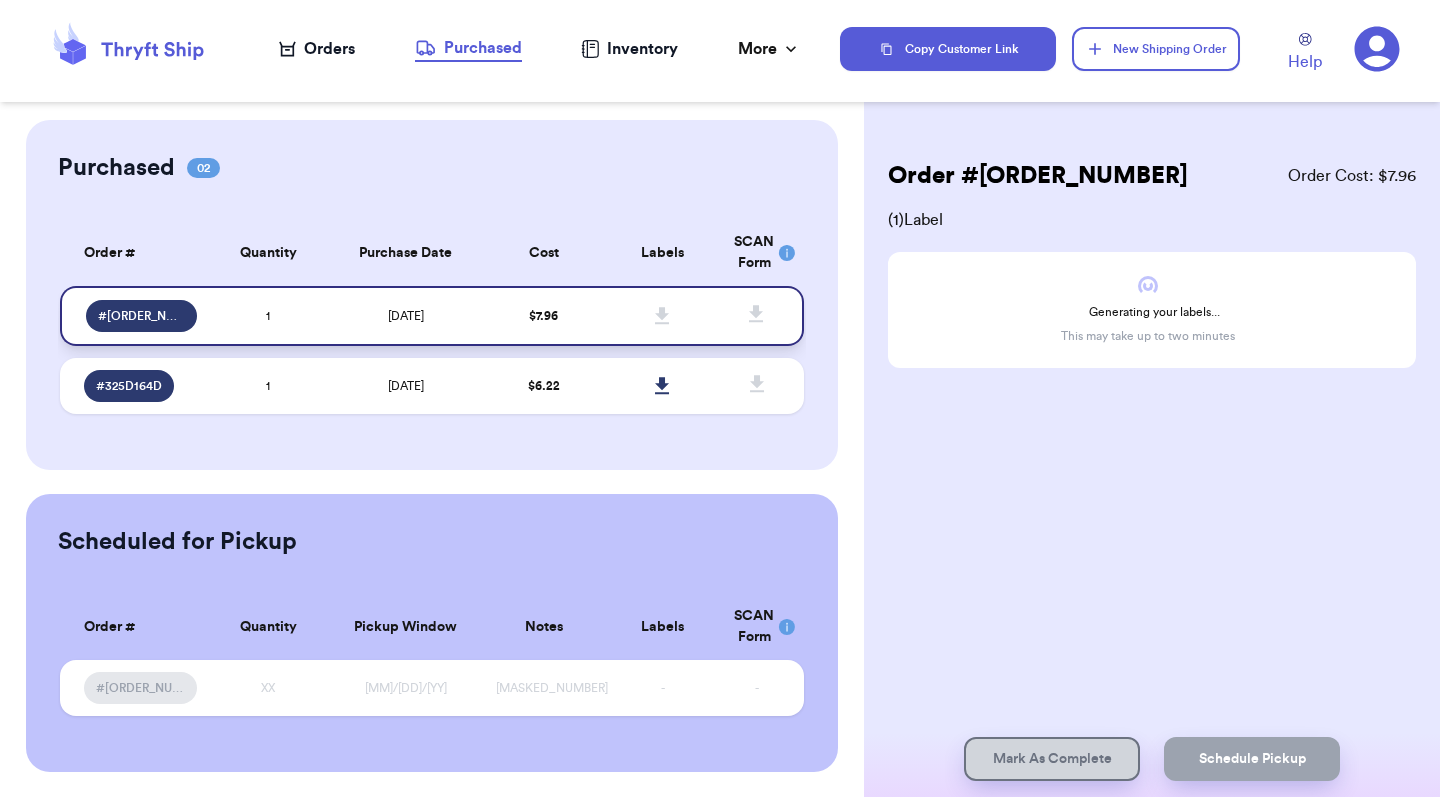 click on "$ 7.96" at bounding box center [543, 316] 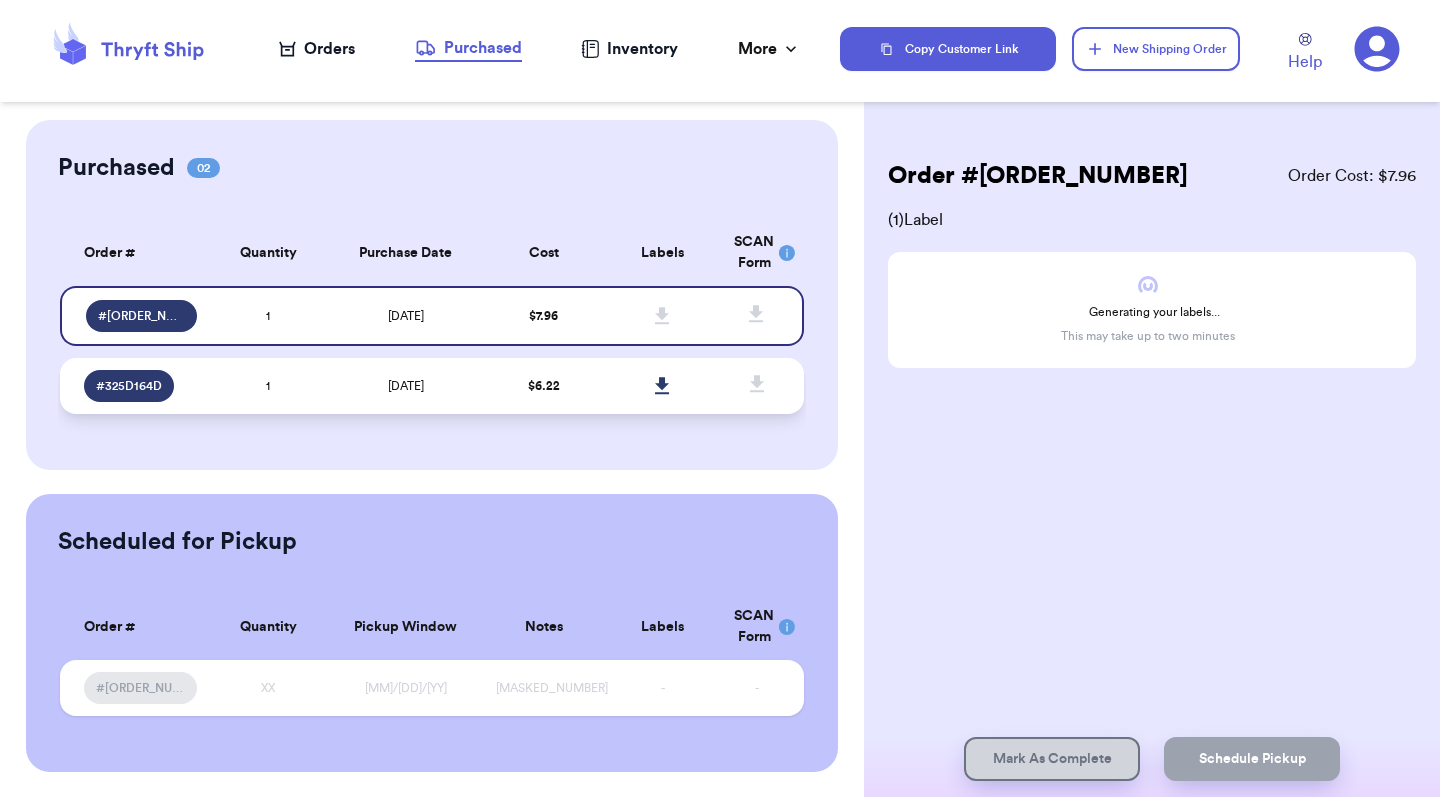 click on "$ 6.22" at bounding box center (543, 386) 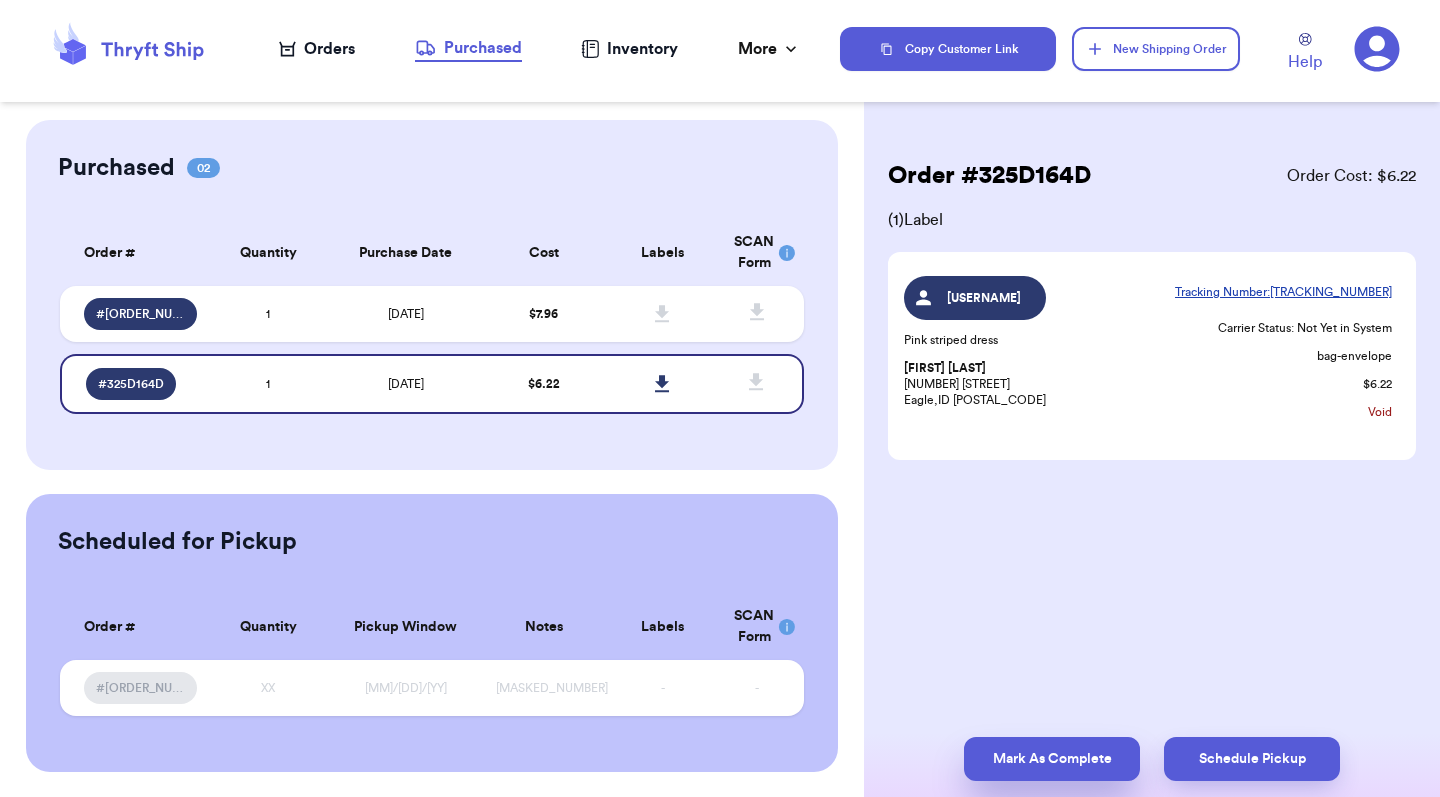 click on "Mark As Complete" at bounding box center [1052, 759] 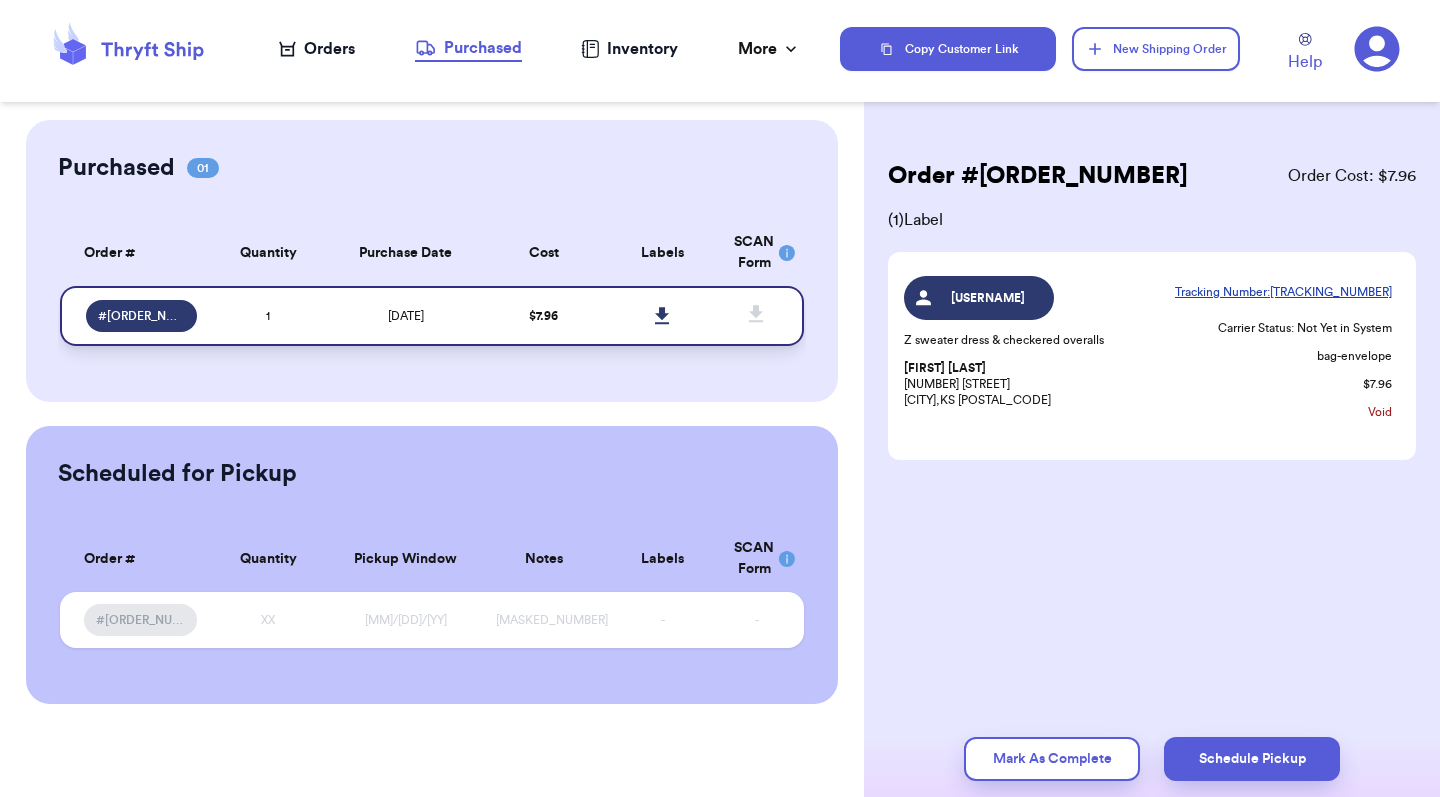 click 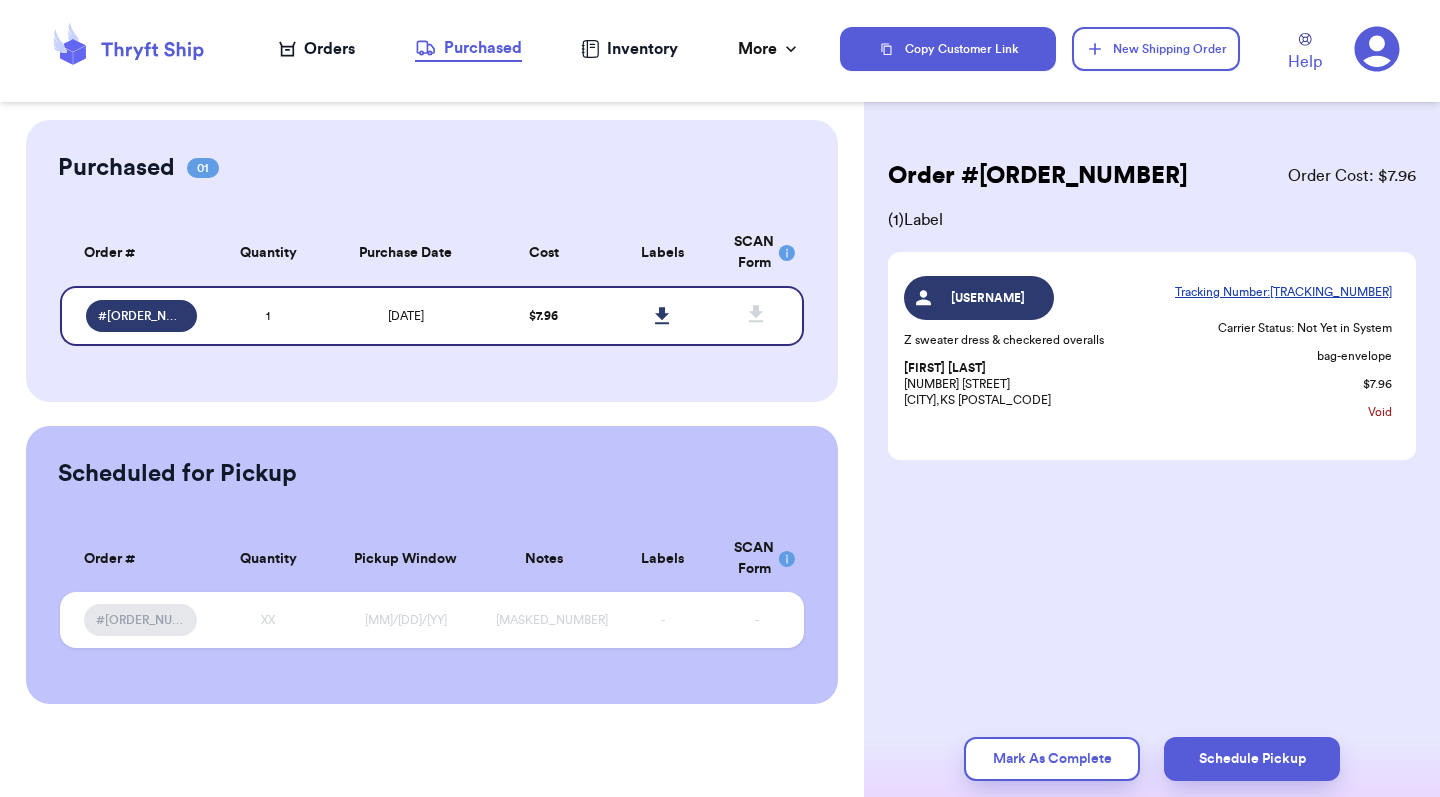click on "Orders" at bounding box center [317, 49] 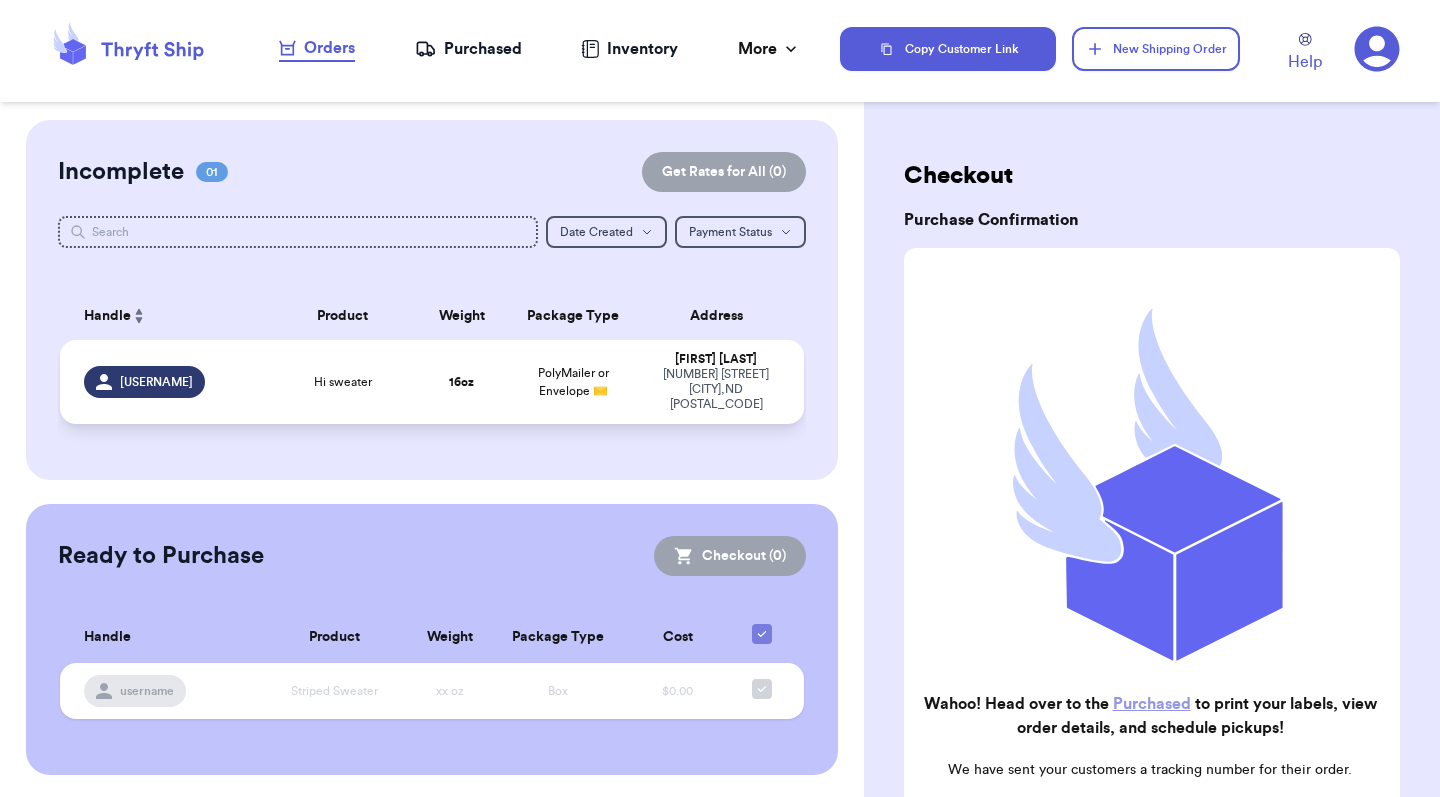 click on "[USERNAME]" at bounding box center (156, 382) 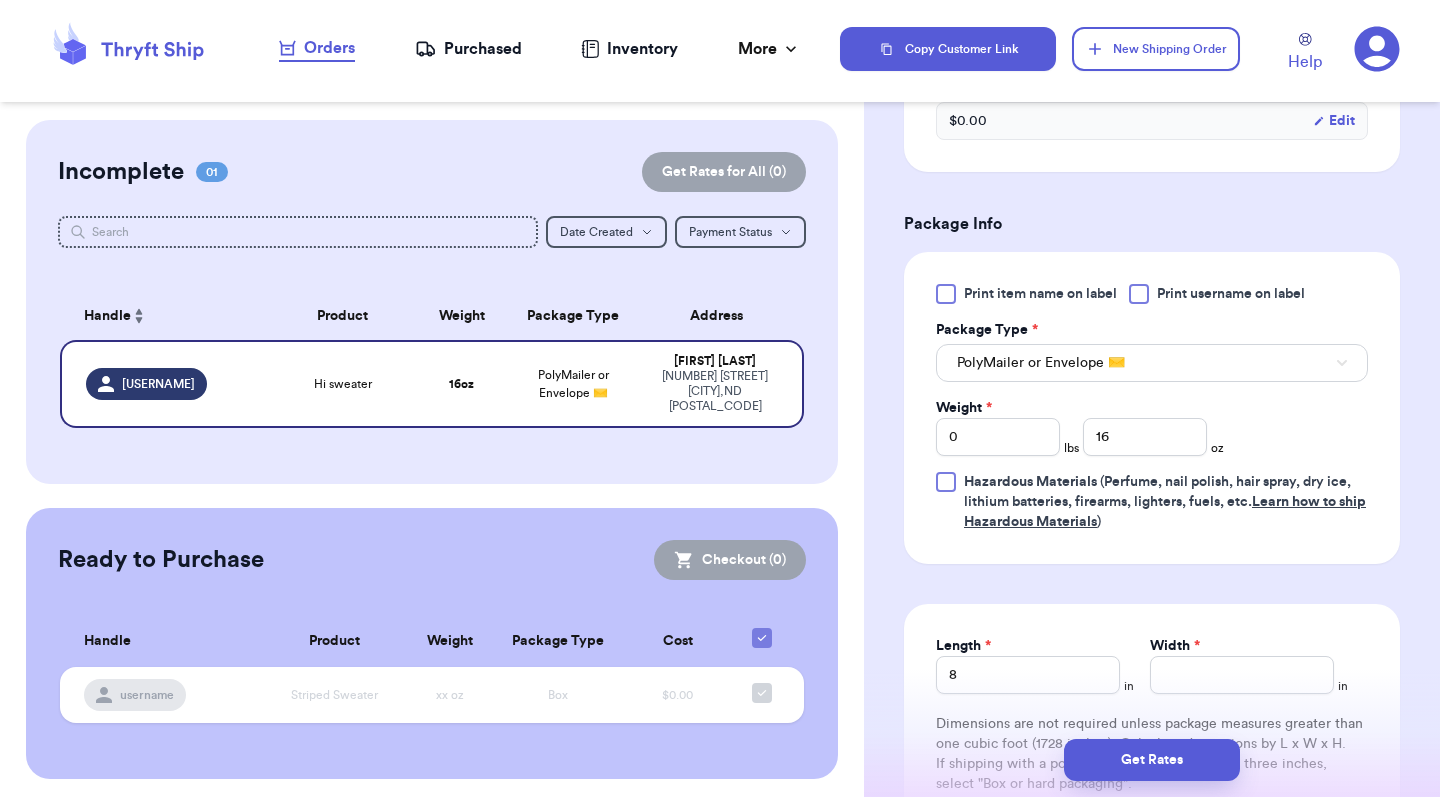 scroll, scrollTop: 785, scrollLeft: 0, axis: vertical 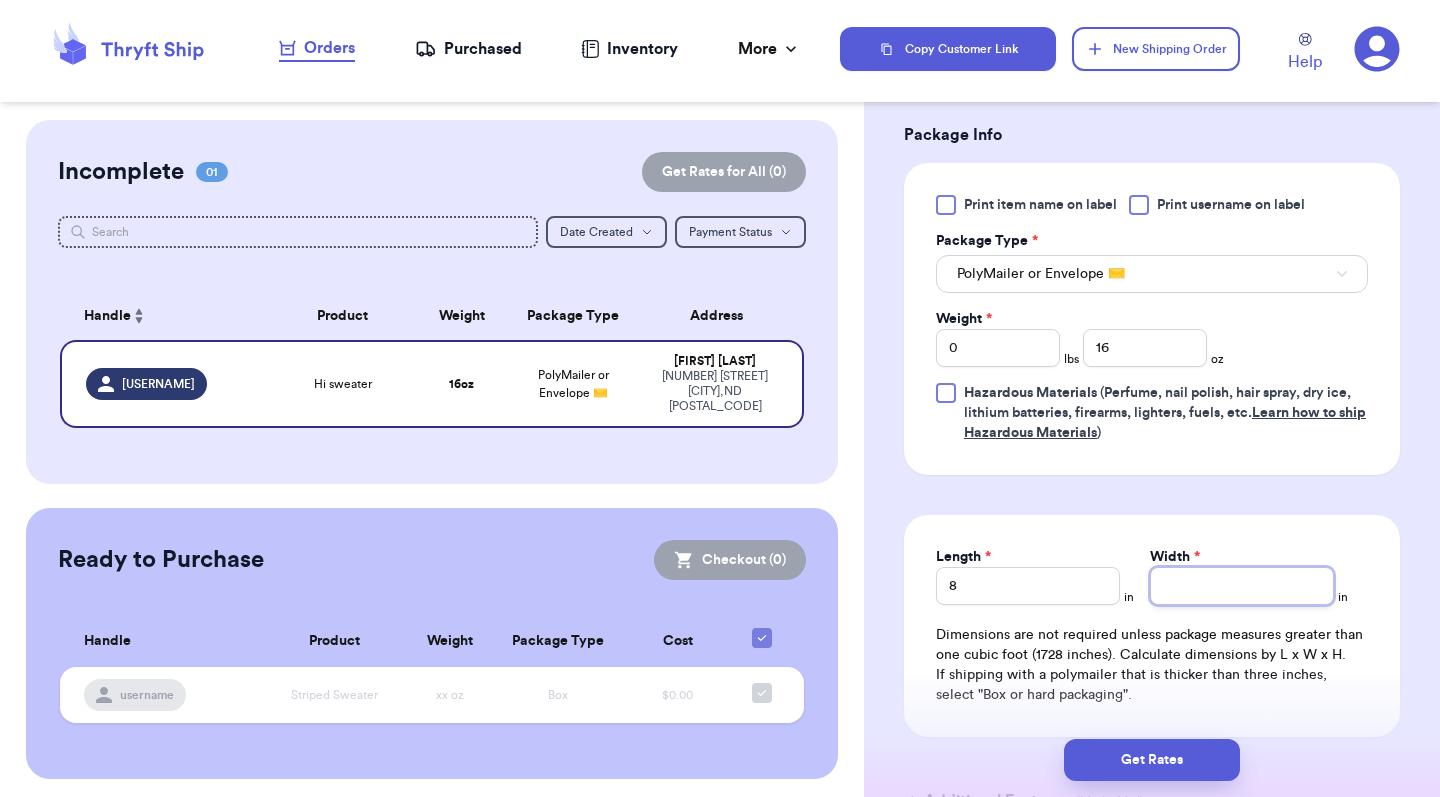 click on "Width *" at bounding box center [1242, 586] 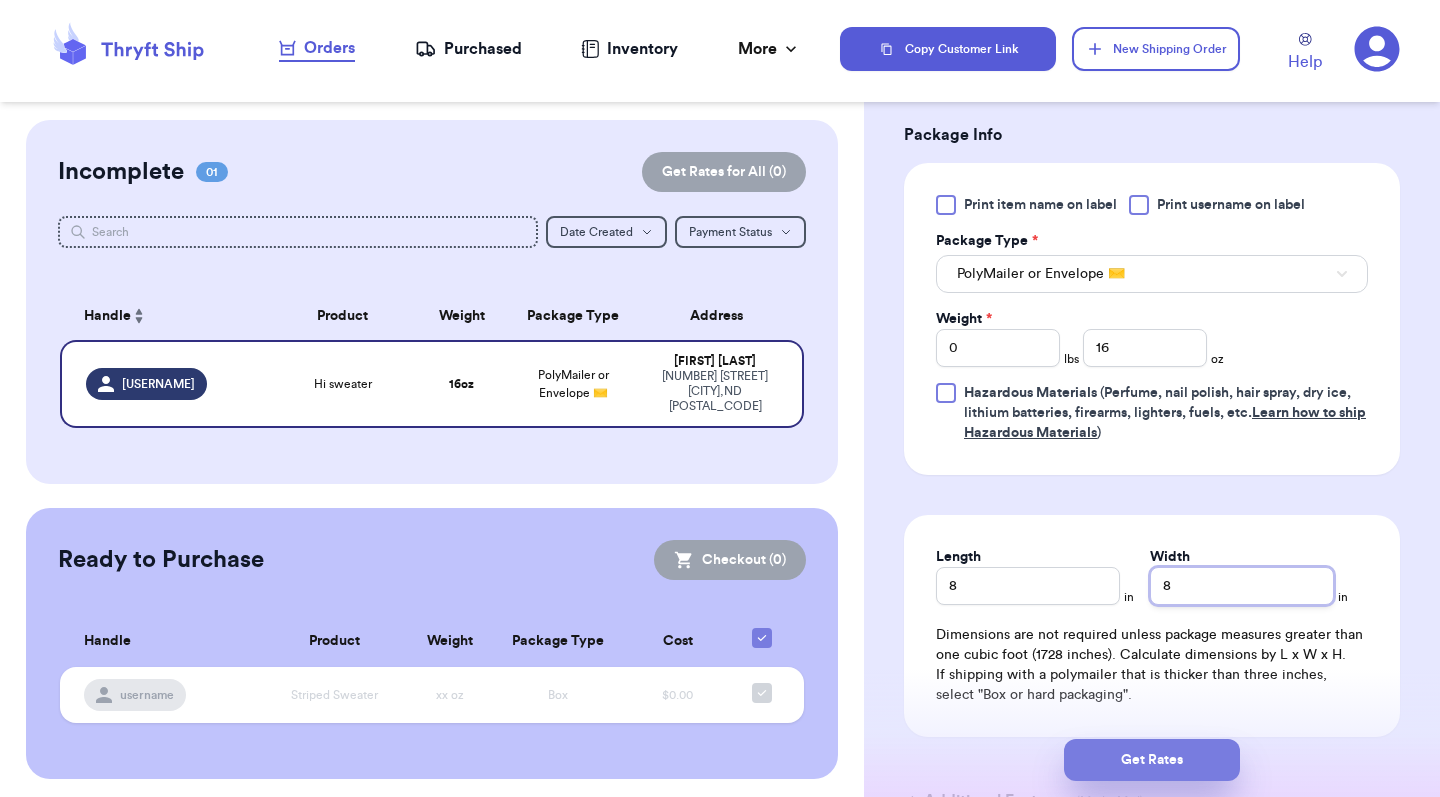 type on "8" 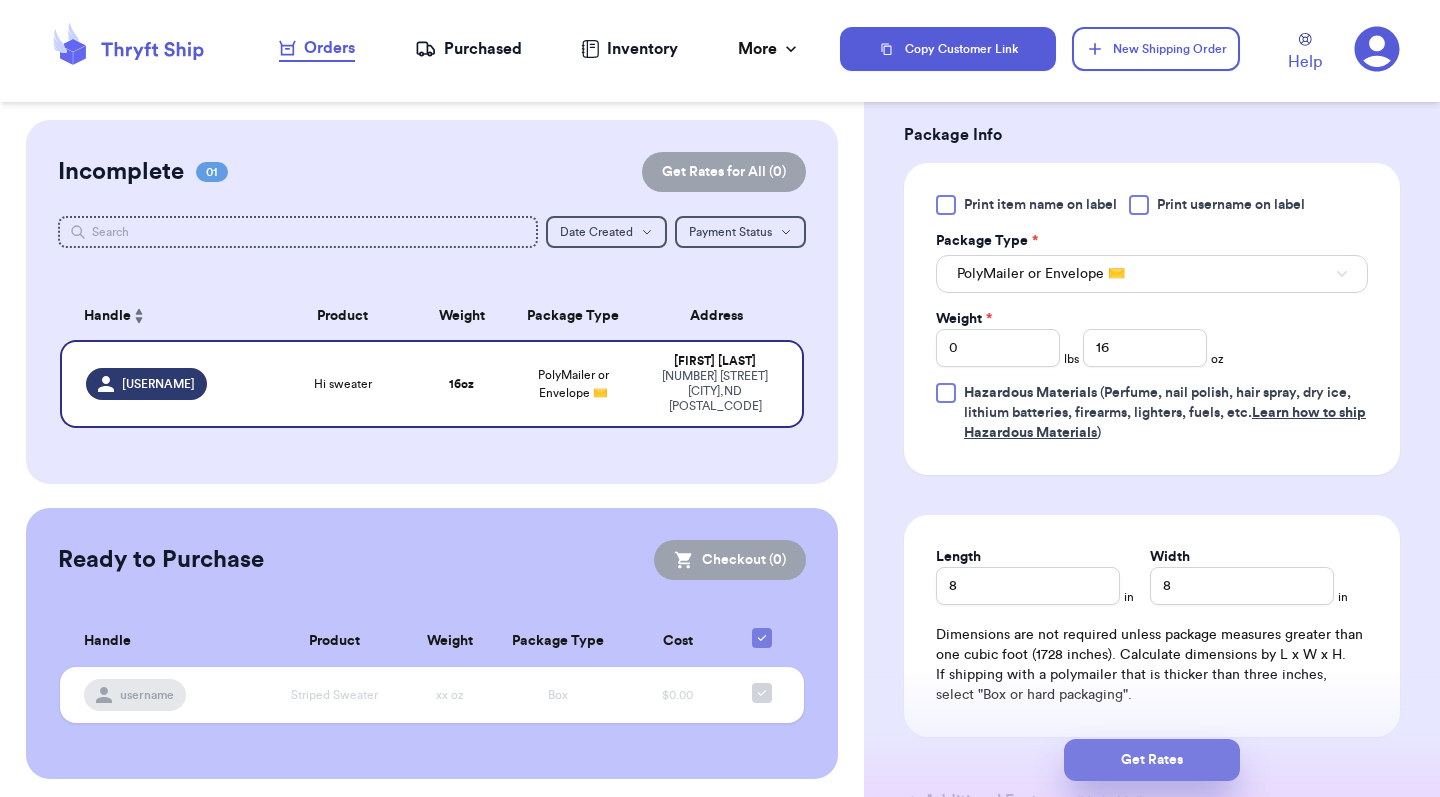 click on "Get Rates" at bounding box center (1152, 760) 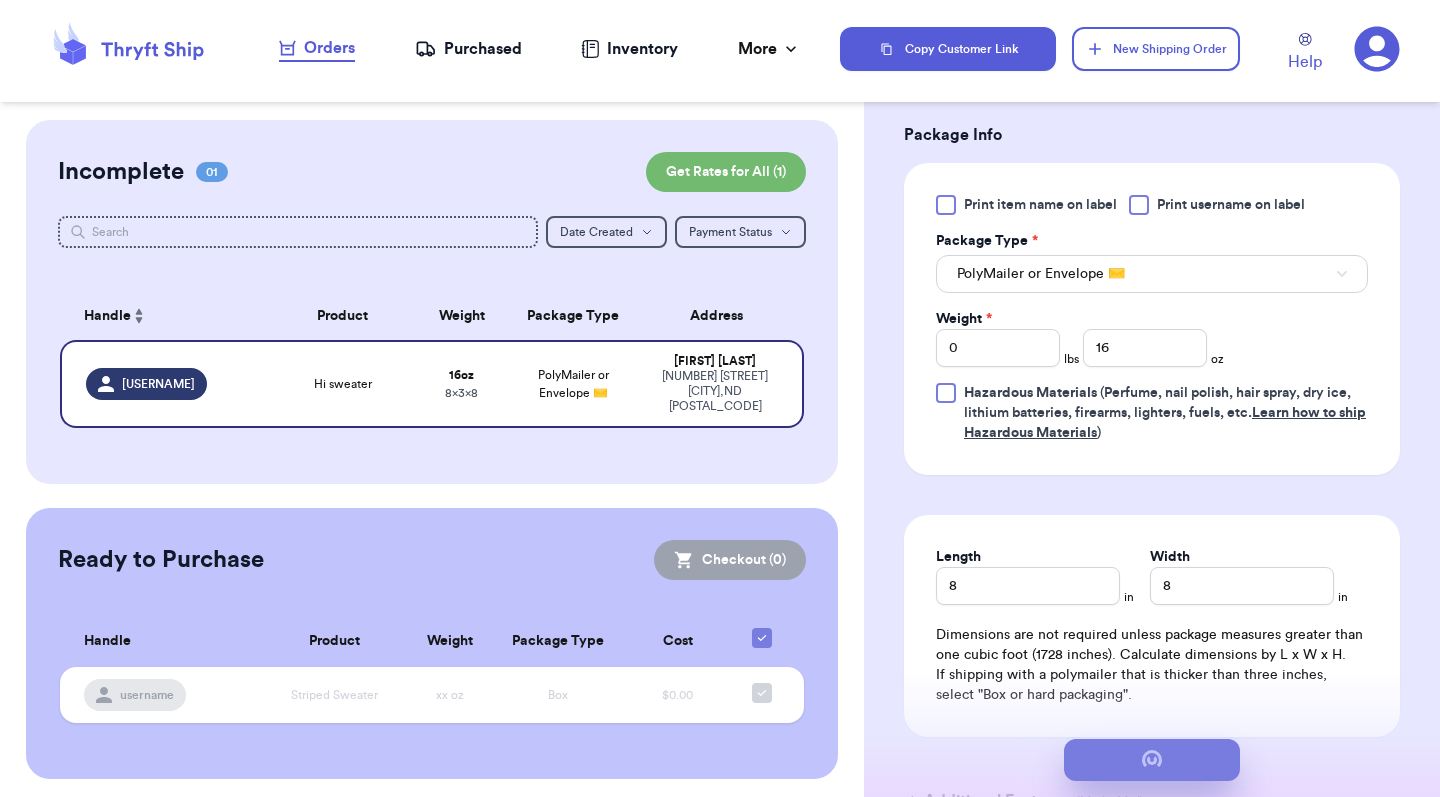 scroll, scrollTop: 0, scrollLeft: 0, axis: both 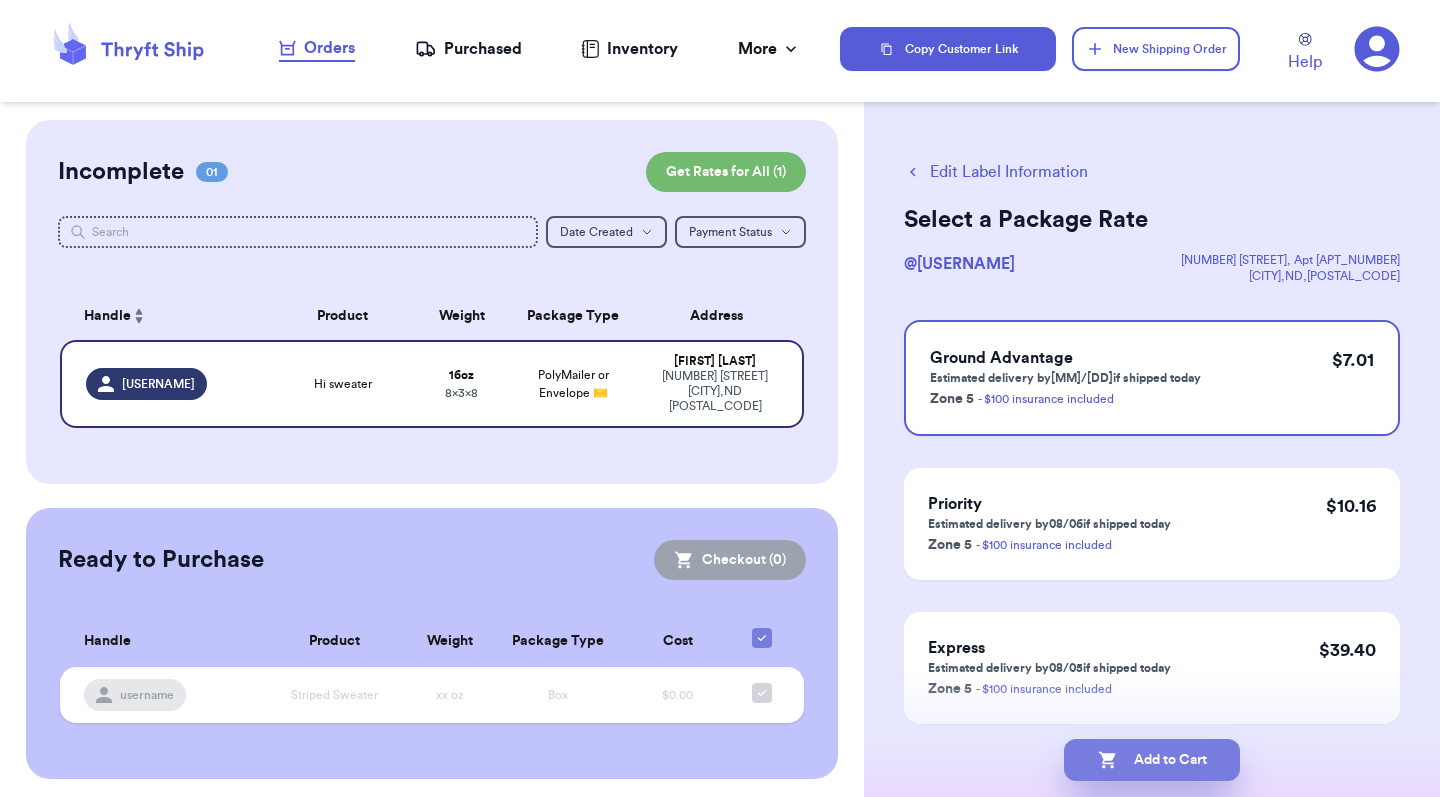 click on "Add to Cart" at bounding box center [1152, 760] 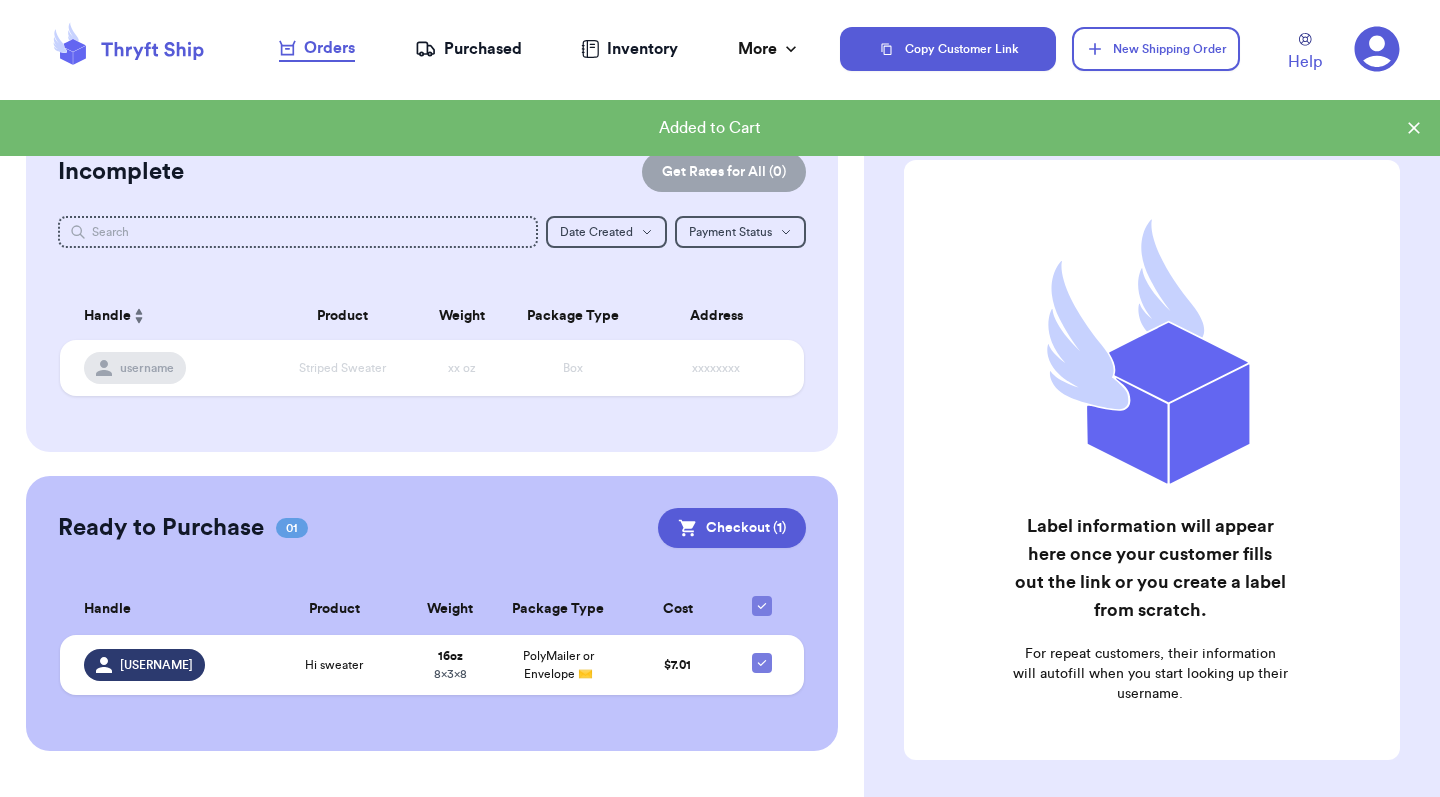 click on "Purchased" at bounding box center (468, 49) 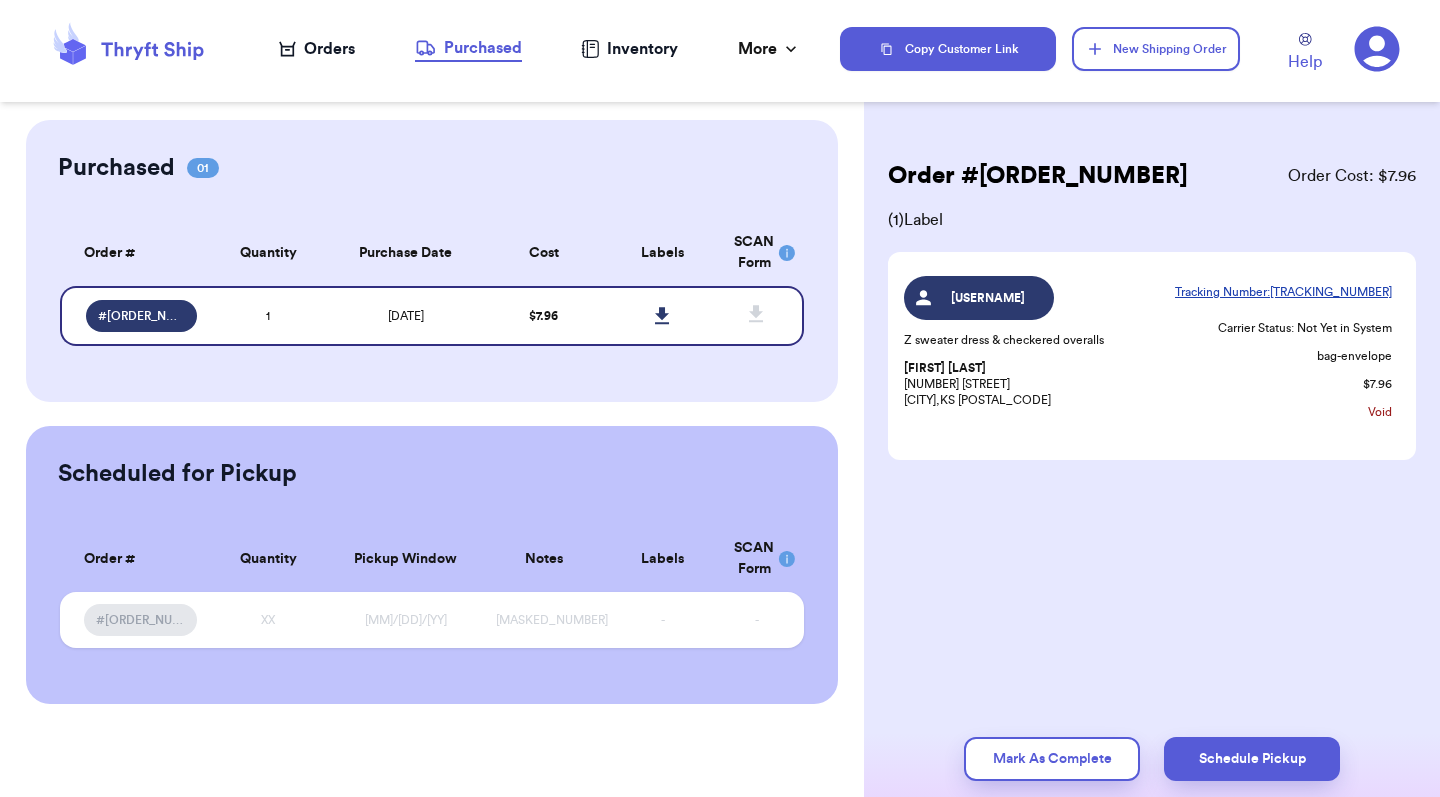 click on "Inventory" at bounding box center [629, 49] 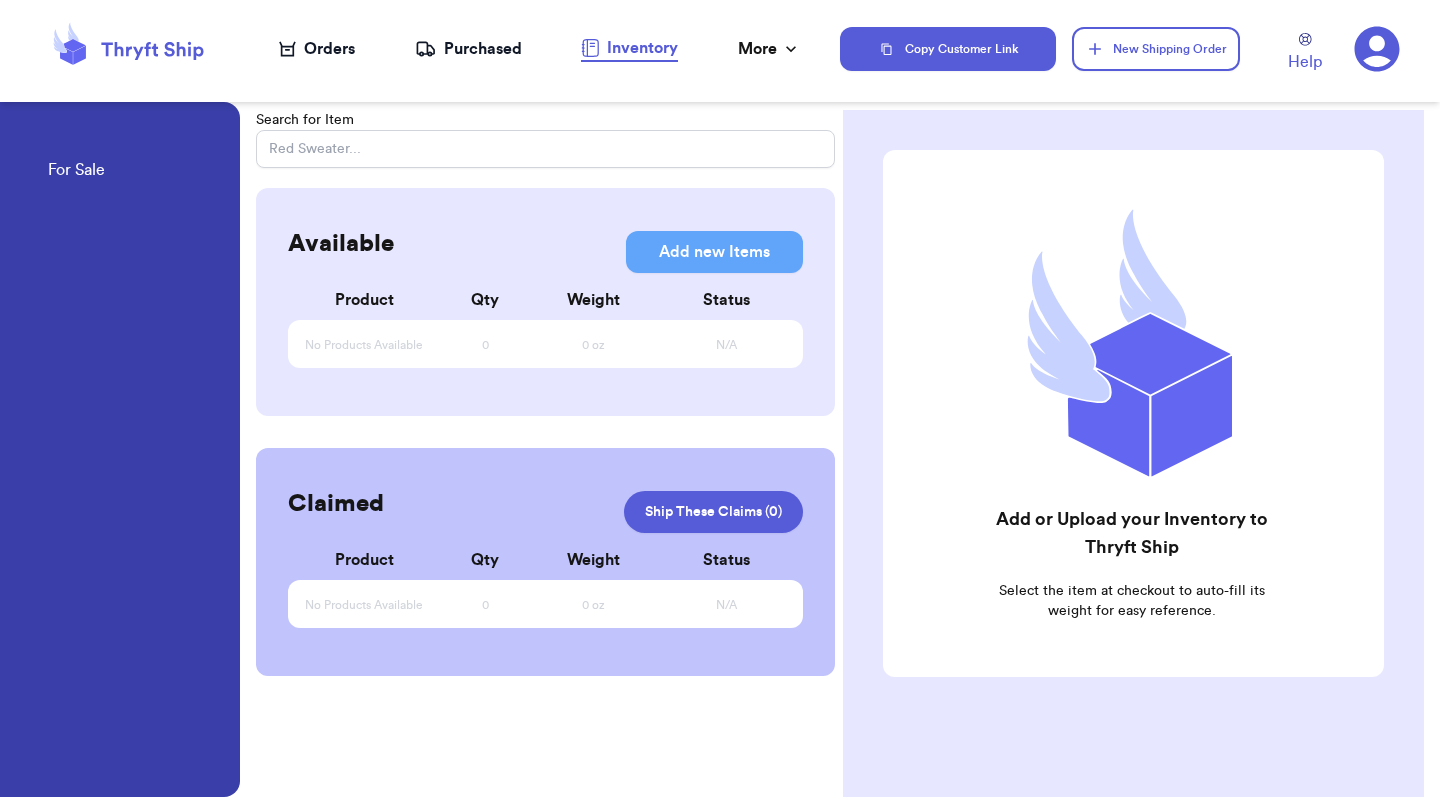 click on "Purchased" at bounding box center (468, 49) 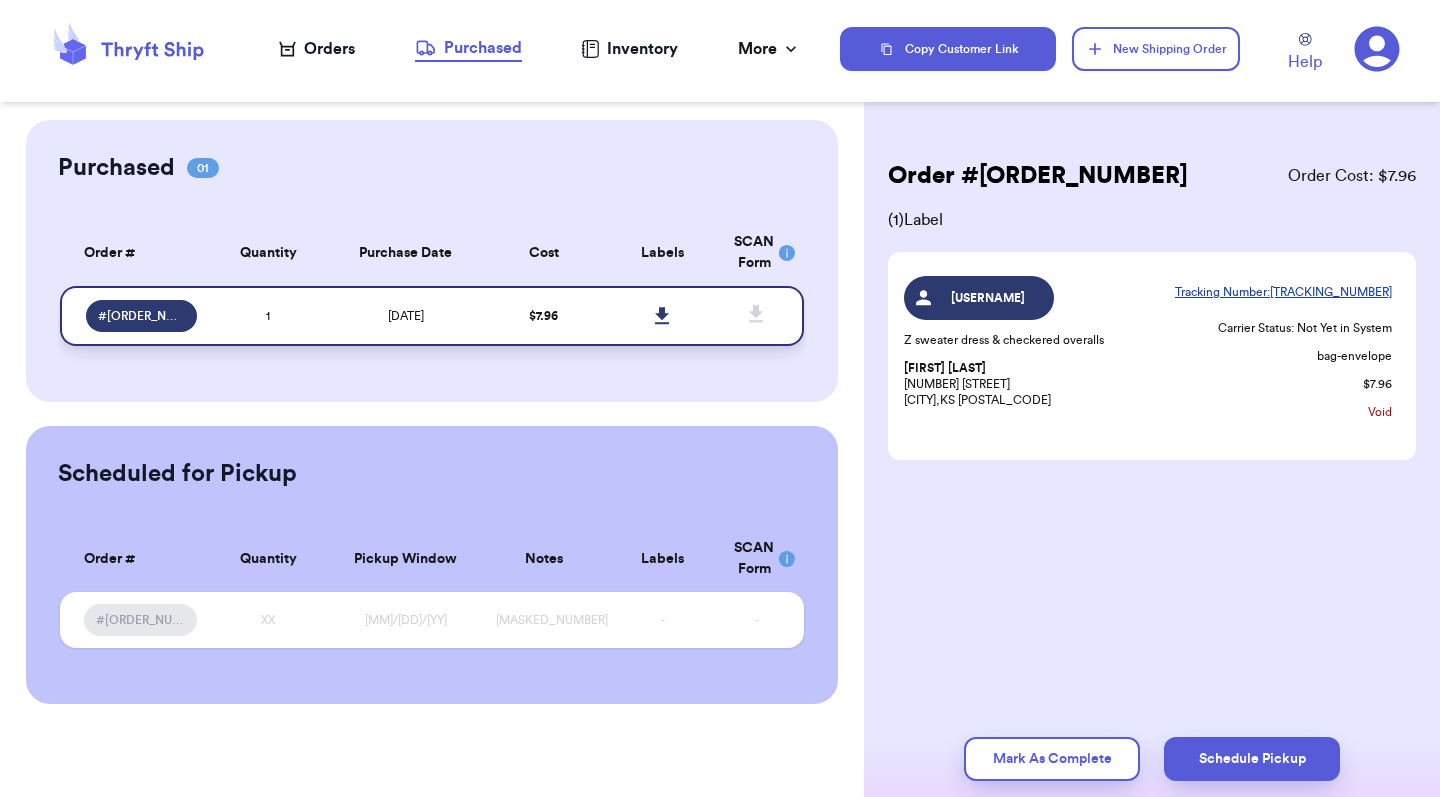click on "# [ORDER_NUMBER]" at bounding box center [141, 316] 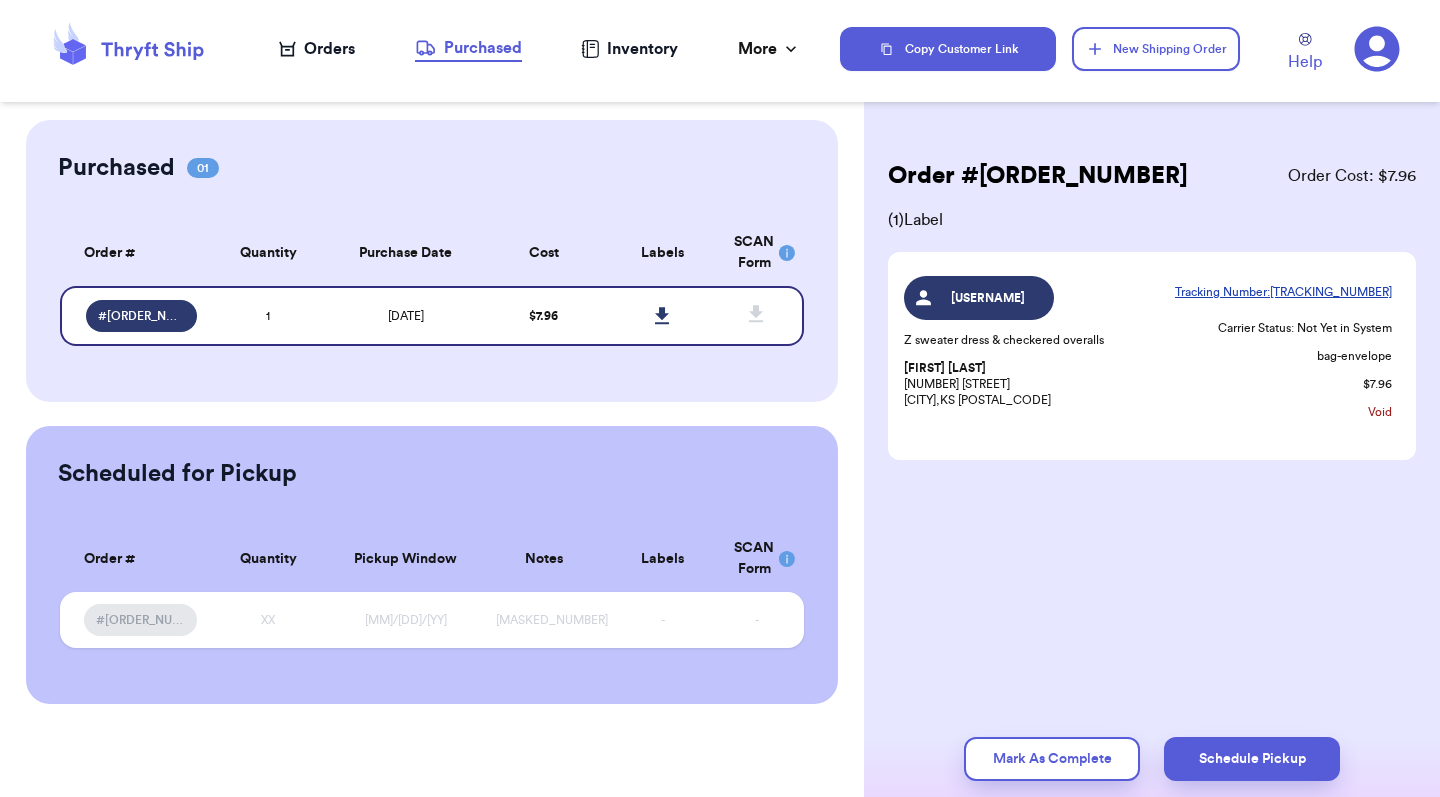click on "Orders" at bounding box center (317, 49) 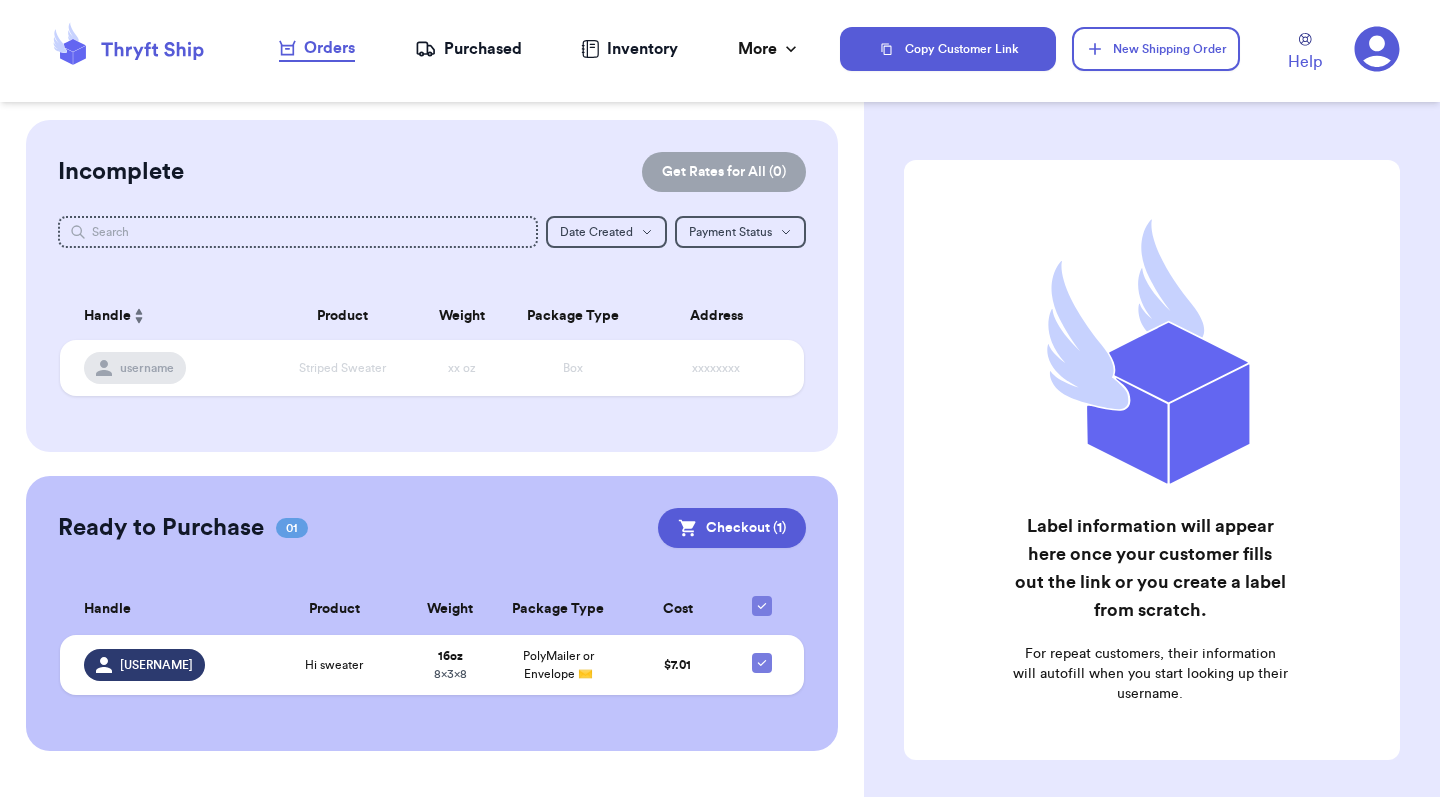 scroll, scrollTop: 0, scrollLeft: 0, axis: both 